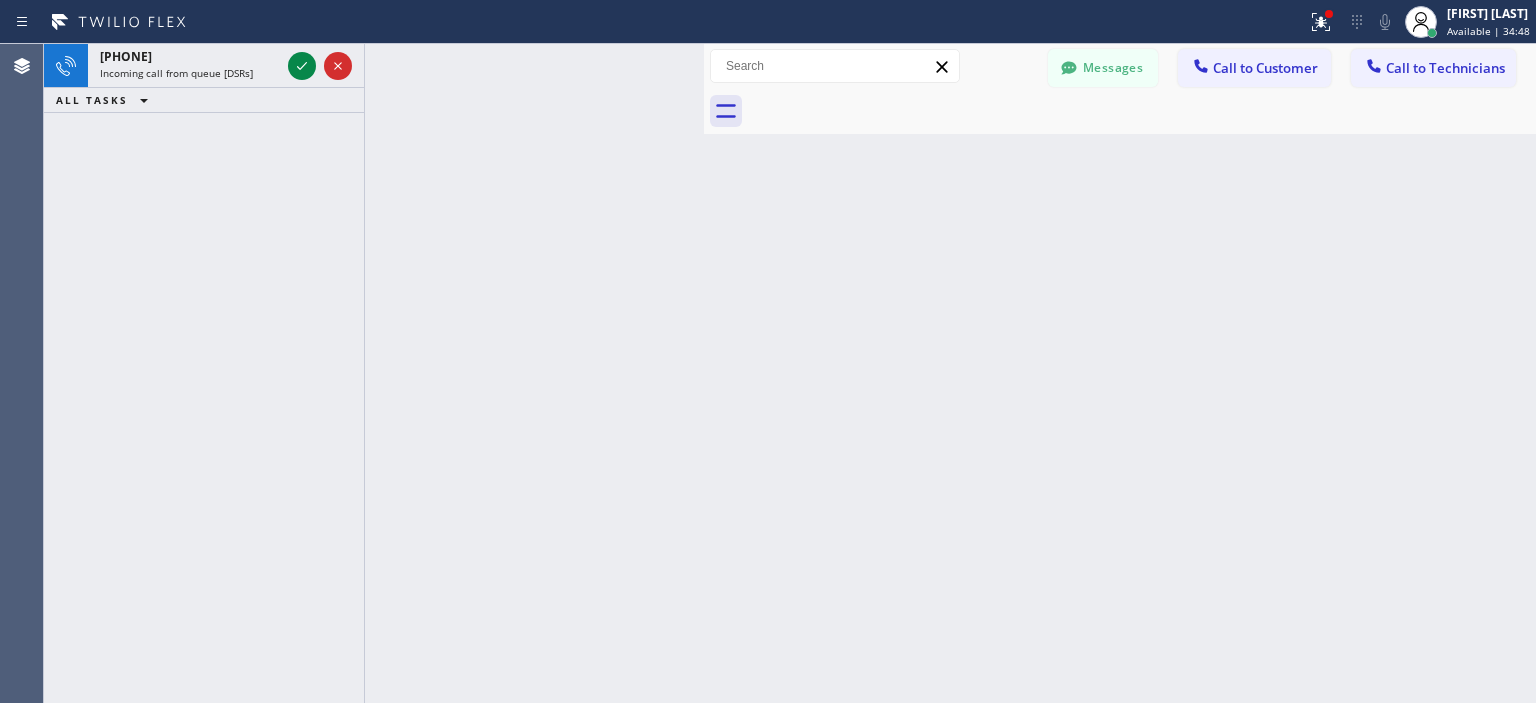 scroll, scrollTop: 0, scrollLeft: 0, axis: both 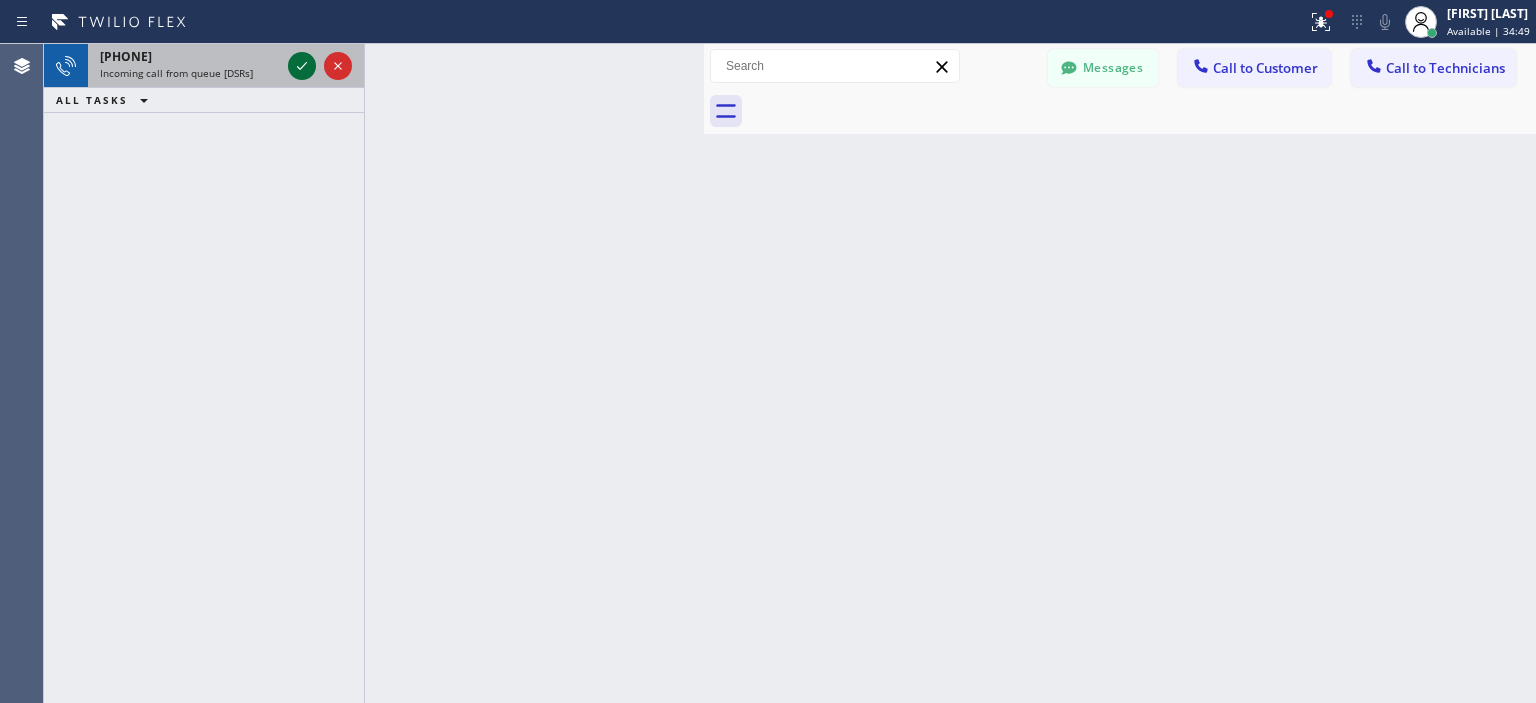 click 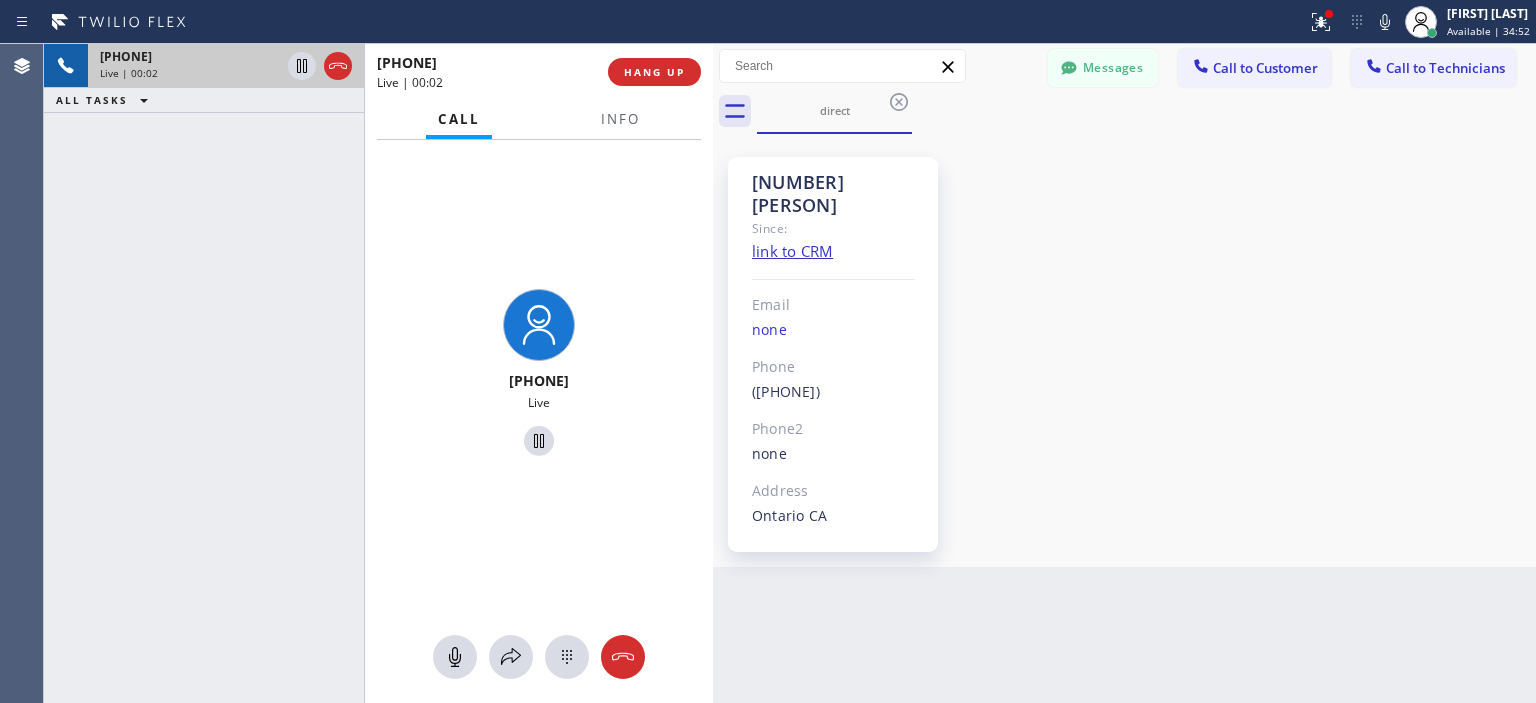 drag, startPoint x: 704, startPoint y: 76, endPoint x: 715, endPoint y: 83, distance: 13.038404 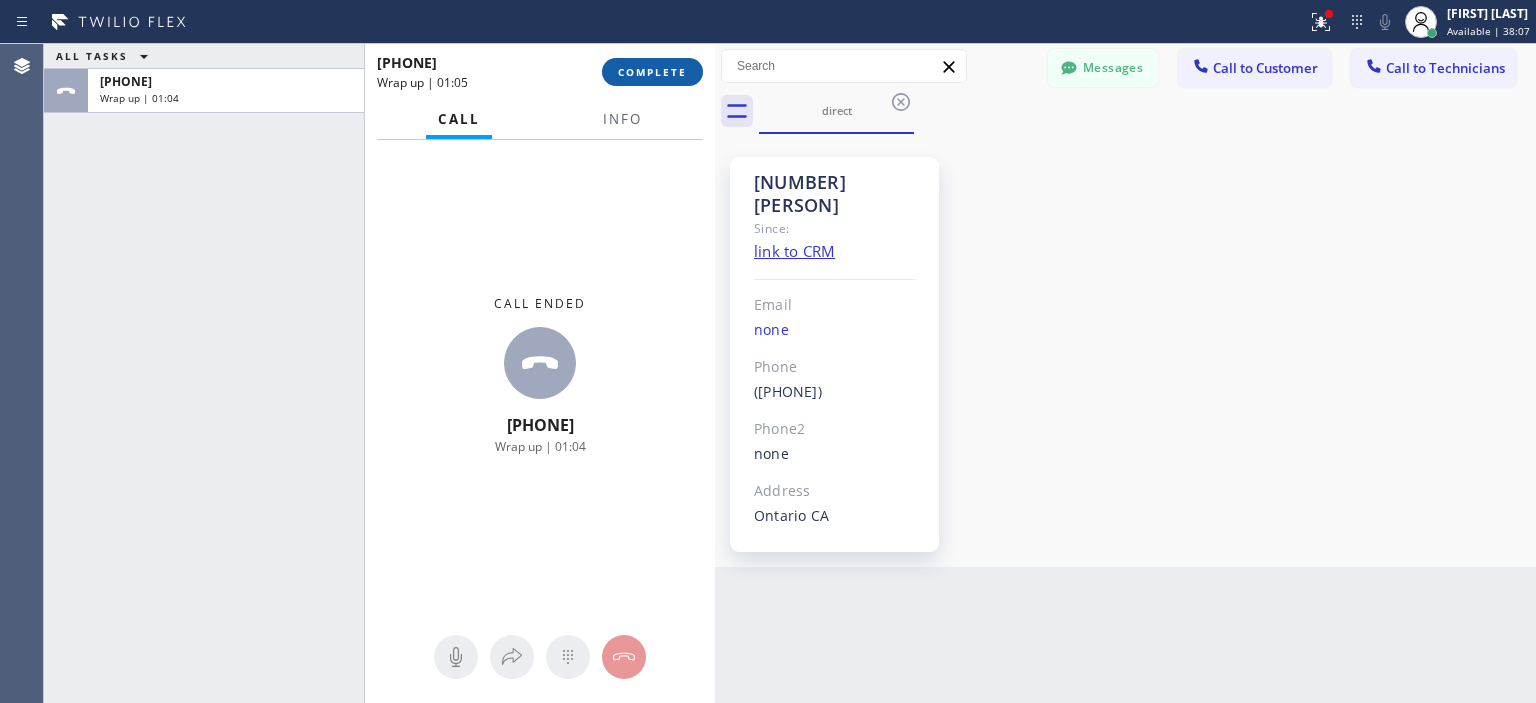click on "COMPLETE" at bounding box center (652, 72) 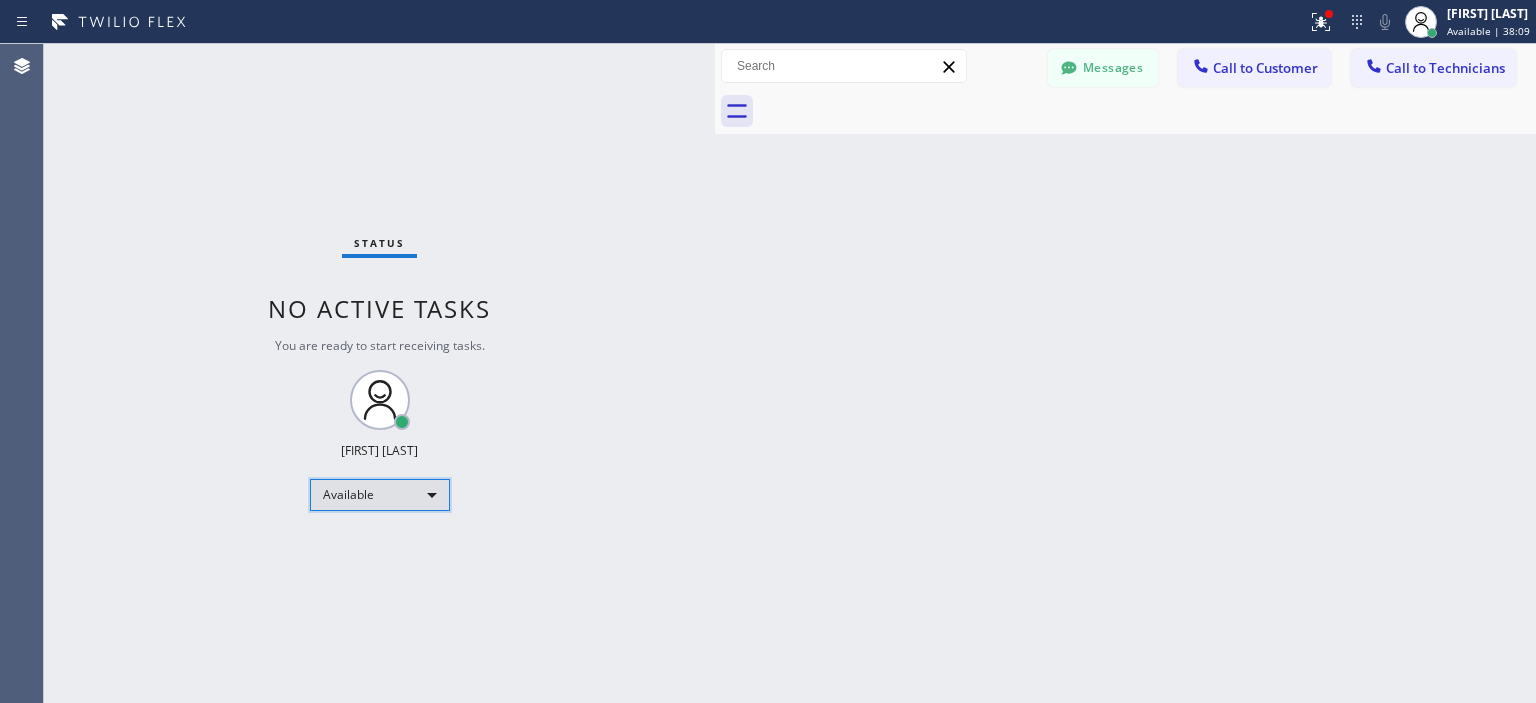 click on "Available" at bounding box center [380, 495] 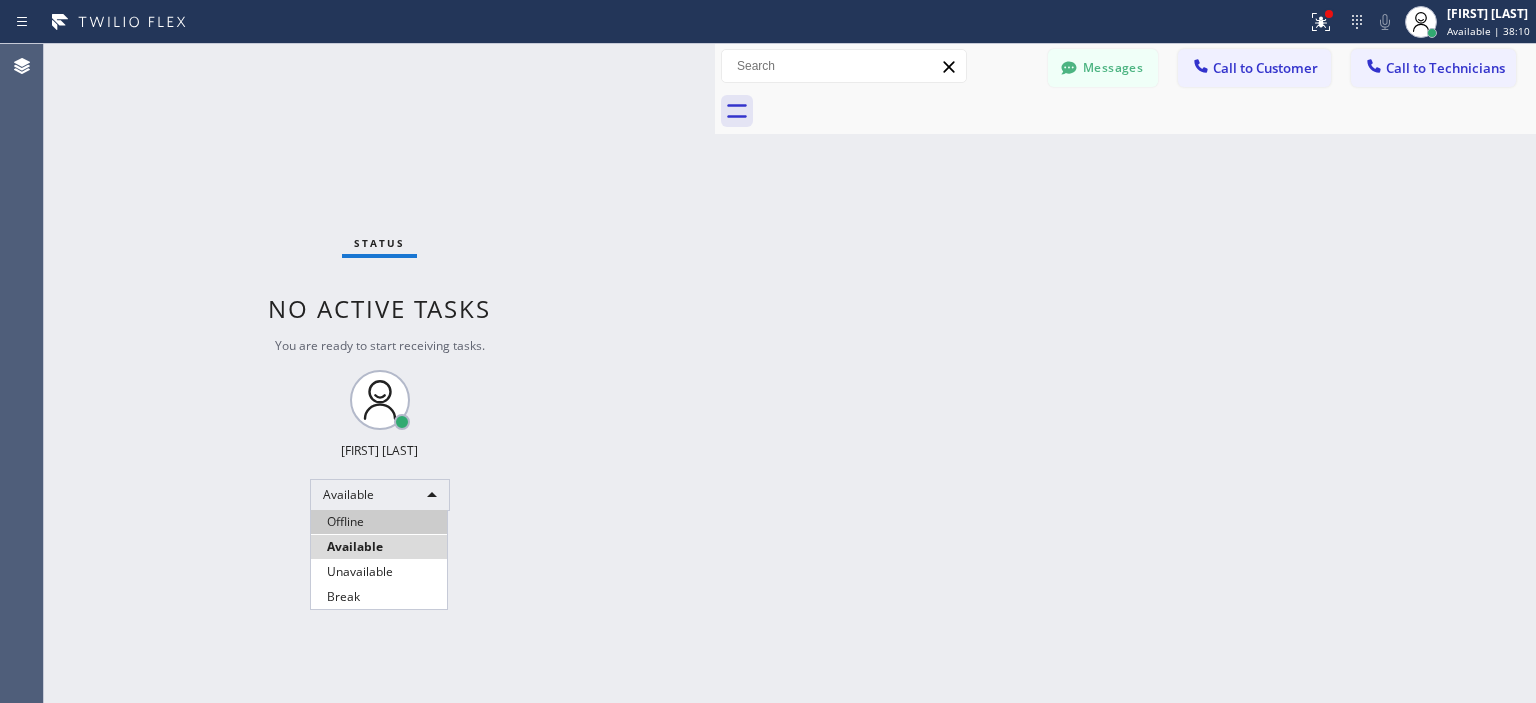 click on "Offline" at bounding box center (379, 522) 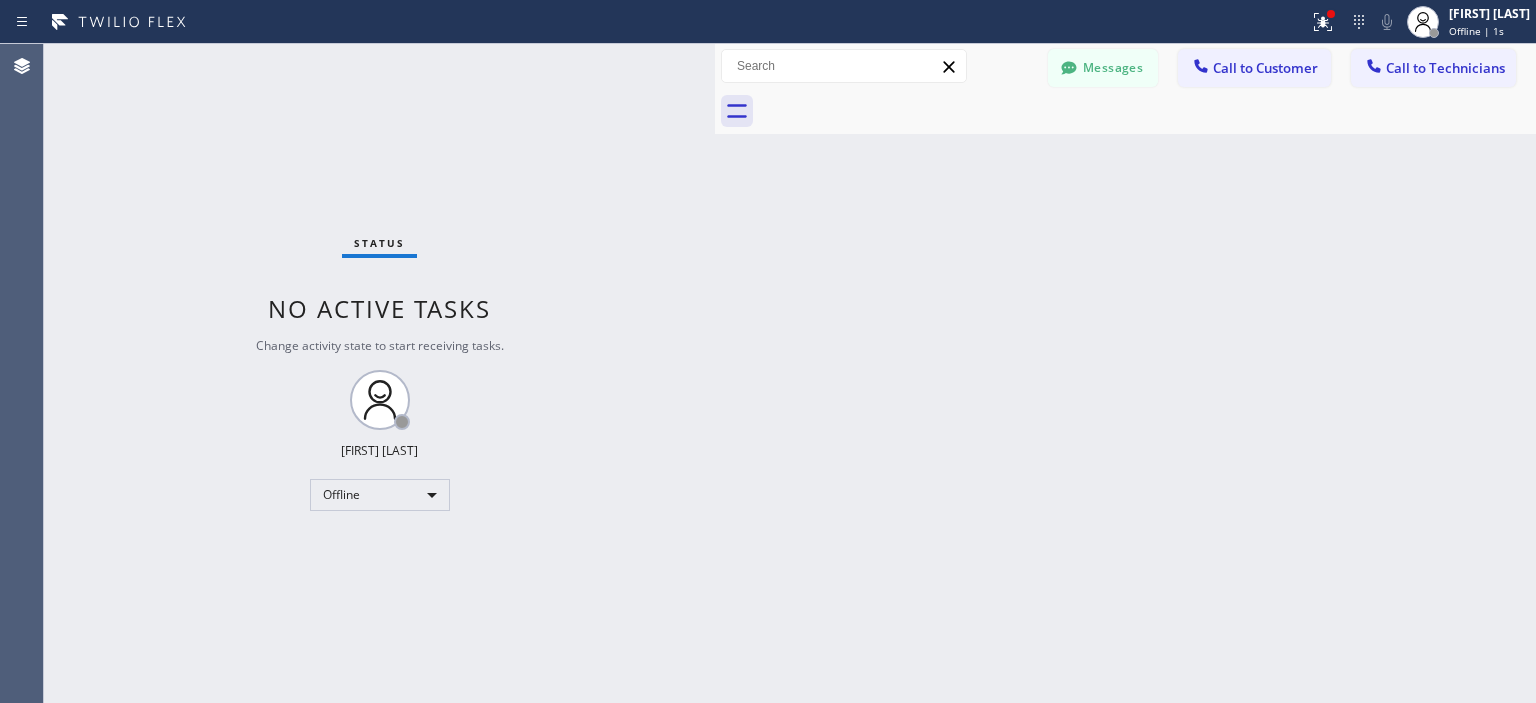 click on "Back to Dashboard Change Sender ID Customers Technicians [FIRST] [LAST] [MM]/[DD] [HH]:[MM] [AM/PM] Hello [LAST], we wanted to let you know we're still checking the parts to make sure we can provide you with a schedule date. I'll contact you as soon as I have an update from technician. Thank you. KF [LAST] [MM]/[DD] [HH]:[MM] [AM/PM] Liked “Hello [LAST], just wanted to let you know we did receive the check for this job. Thank you.” CC [FIRST] [LAST] [MM]/[DD] [HH]:[MM] [AM/PM] Hello [LAST], sorry for such a late response. Thank you for letting us know,please feel free to reach out in case you need any help in future, we're more than happy to help you. Thank you. MB [FIRST] [LAST] [MM]/[DD] [HH]:[MM] [AM/PM] ok noted CD [FIRST] [LAST] [MM]/[DD] [HH]:[MM] [AM/PM] Hello [LAST], we just sent you an estimate for dryer vent installation on this email [EMAIL]. Please check it, don't forget to check the spambox just in case. Feel free to contact us back if you have any questions or concerns. Thank you. AS [FIRST] [LAST] [MM]/[DD] [HH]:[MM] [AM/PM] SM [FIRST] [LAST] [MM]/[DD] [HH]:[MM] [AM/PM] AO" at bounding box center [1125, 373] 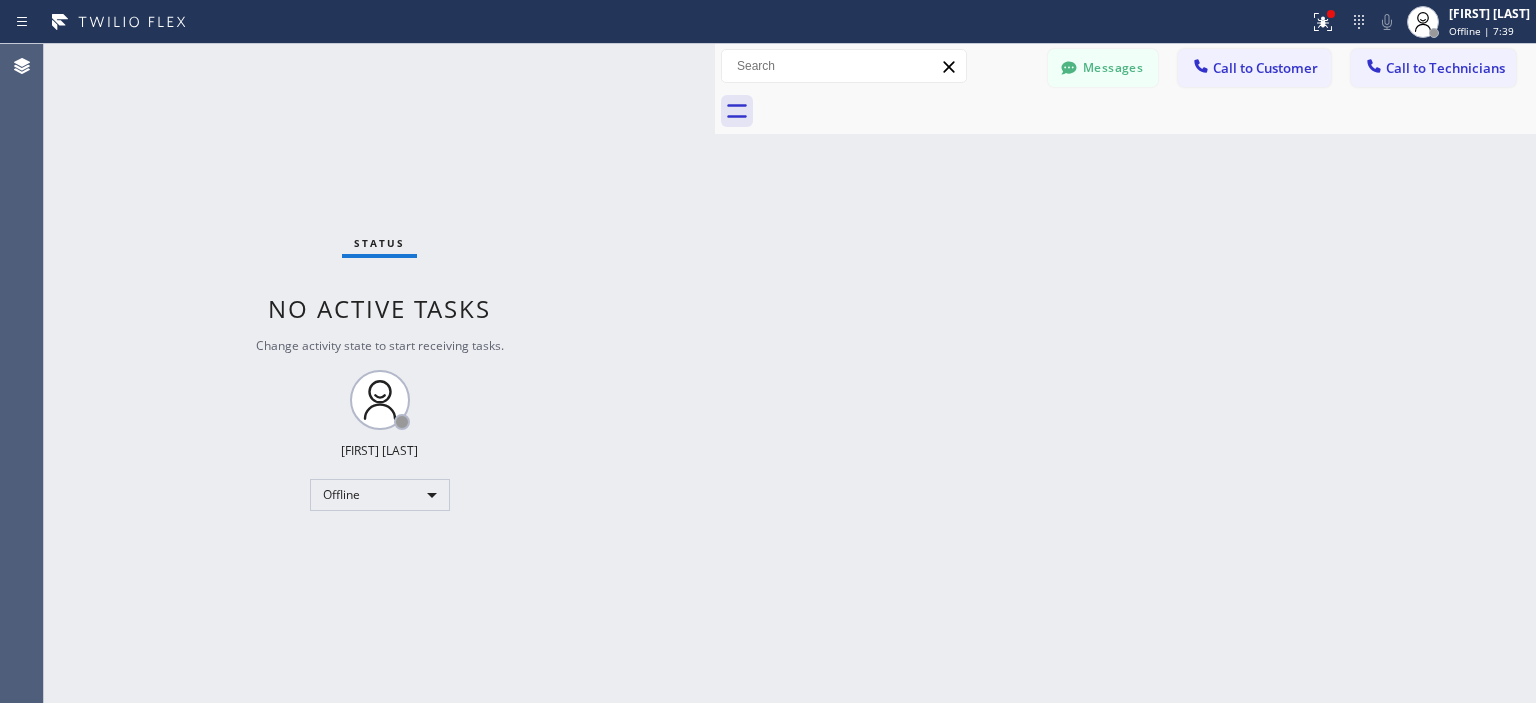 click on "Back to Dashboard Change Sender ID Customers Technicians [FIRST] [LAST] [MM]/[DD] [HH]:[MM] [AM/PM] Hello [LAST], we wanted to let you know we're still checking the parts to make sure we can provide you with a schedule date. I'll contact you as soon as I have an update from technician. Thank you. KF [LAST] [MM]/[DD] [HH]:[MM] [AM/PM] Liked “Hello [LAST], just wanted to let you know we did receive the check for this job. Thank you.” CC [FIRST] [LAST] [MM]/[DD] [HH]:[MM] [AM/PM] Hello [LAST], sorry for such a late response. Thank you for letting us know,please feel free to reach out in case you need any help in future, we're more than happy to help you. Thank you. MB [FIRST] [LAST] [MM]/[DD] [HH]:[MM] [AM/PM] ok noted CD [FIRST] [LAST] [MM]/[DD] [HH]:[MM] [AM/PM] Hello [LAST], we just sent you an estimate for dryer vent installation on this email [EMAIL]. Please check it, don't forget to check the spambox just in case. Feel free to contact us back if you have any questions or concerns. Thank you. AS [FIRST] [LAST] [MM]/[DD] [HH]:[MM] [AM/PM] SM [FIRST] [LAST] [MM]/[DD] [HH]:[MM] [AM/PM] AO" at bounding box center [1125, 373] 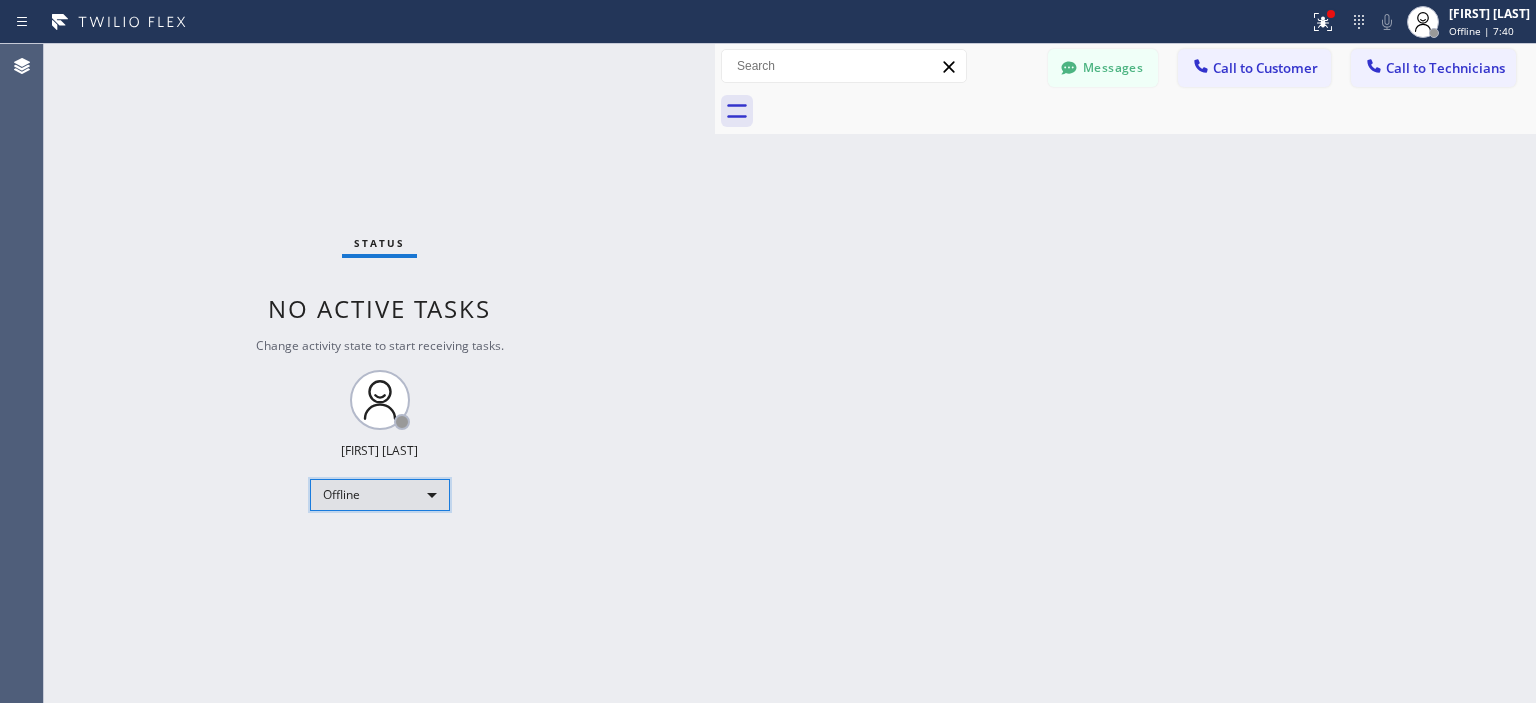 click on "Offline" at bounding box center (380, 495) 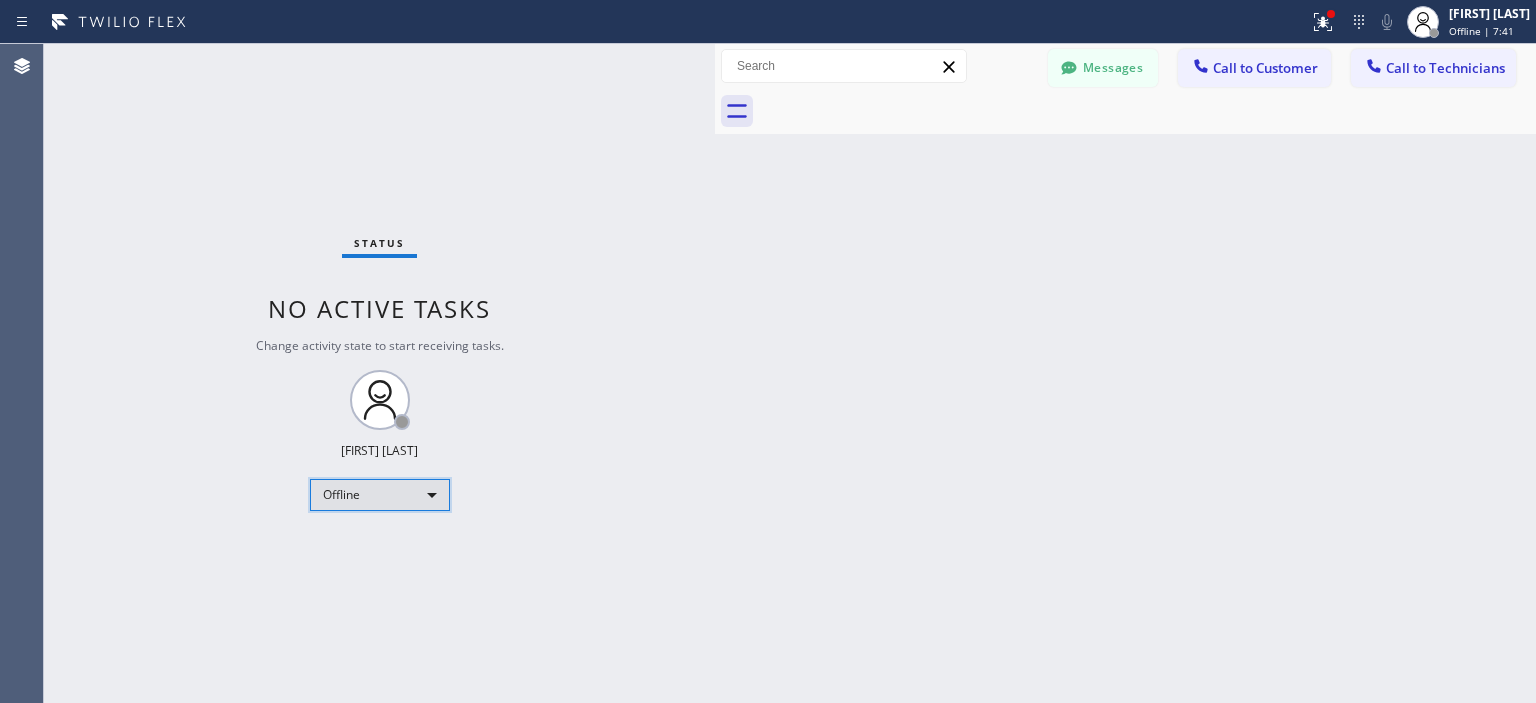 click on "Offline" at bounding box center (380, 495) 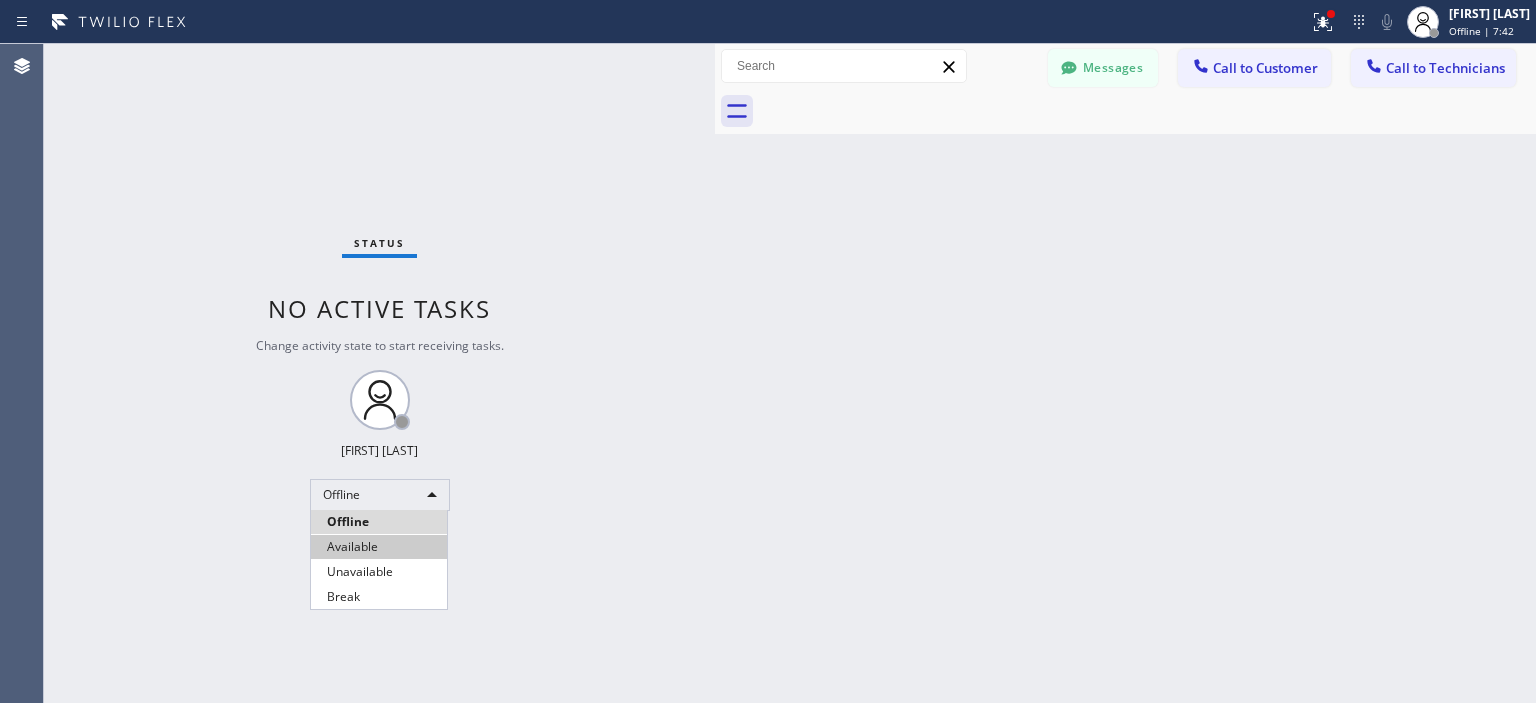 click on "Available" at bounding box center [379, 547] 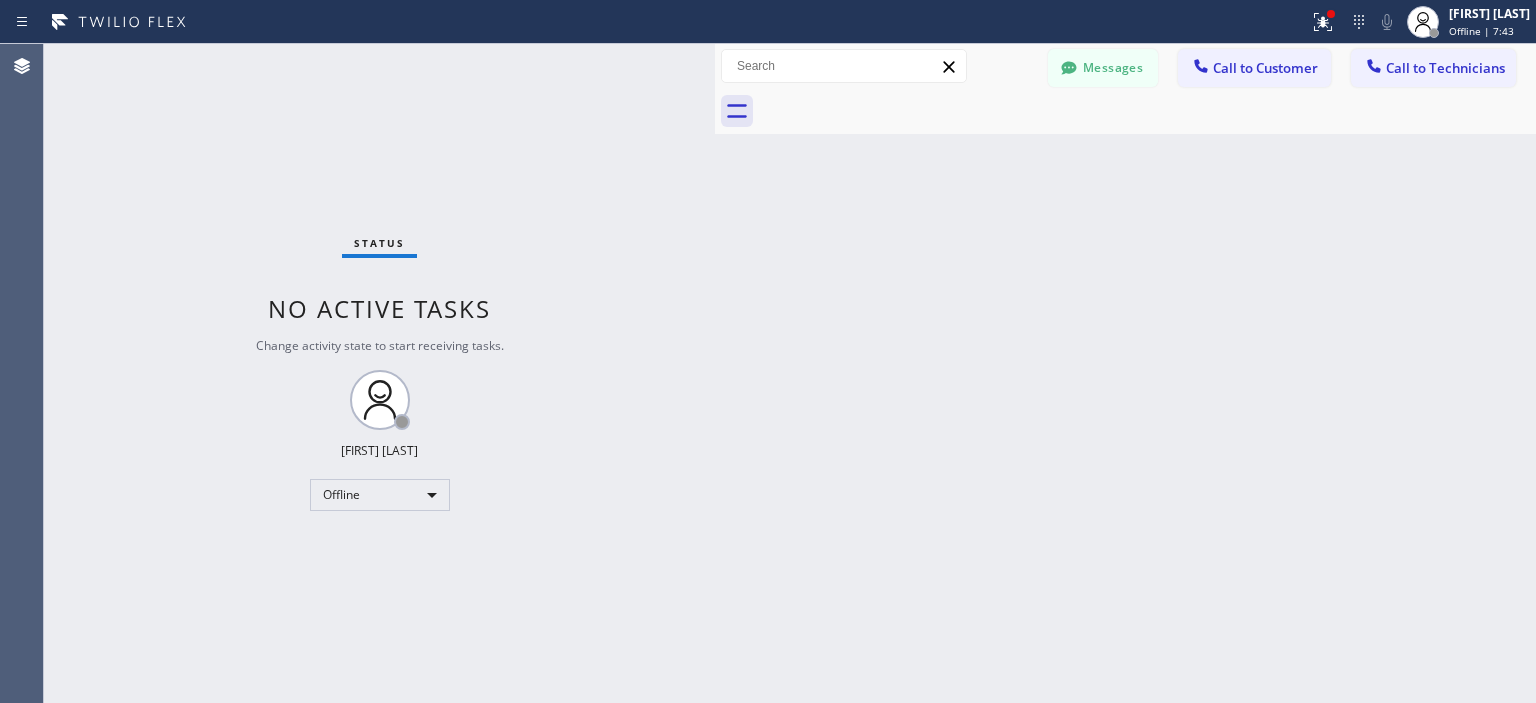 click on "Status No active tasks Change activity state to start receiving tasks. [NAME] Offline" at bounding box center [379, 373] 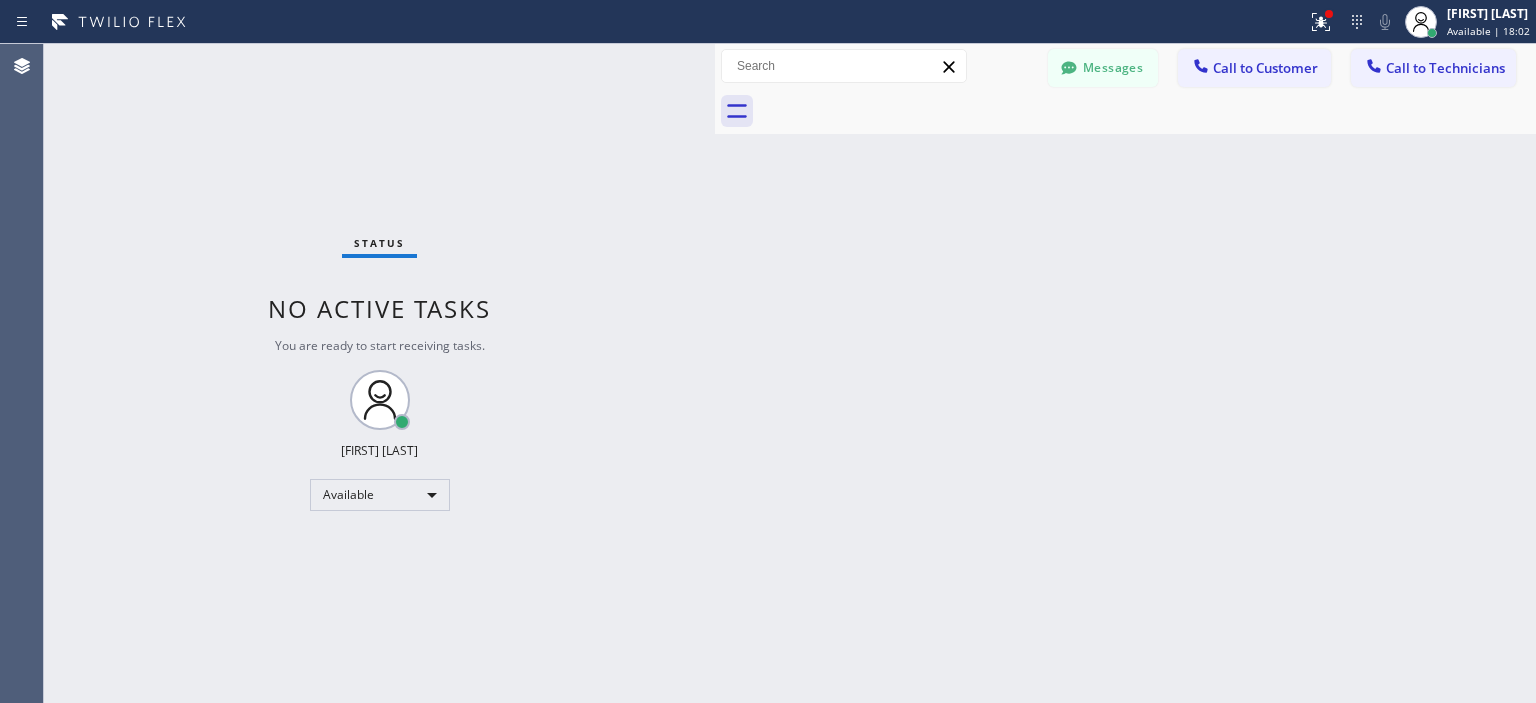 click on "Back to Dashboard Change Sender ID Customers Technicians [FIRST] [LAST] [MM]/[DD] [HH]:[MM] [AM/PM] Hello [LAST], we wanted to let you know we're still checking the parts to make sure we can provide you with a schedule date. I'll contact you as soon as I have an update from technician. Thank you. KF [LAST] [MM]/[DD] [HH]:[MM] [AM/PM] Liked “Hello [LAST], just wanted to let you know we did receive the check for this job. Thank you.” CC [FIRST] [LAST] [MM]/[DD] [HH]:[MM] [AM/PM] Hello [LAST], sorry for such a late response. Thank you for letting us know,please feel free to reach out in case you need any help in future, we're more than happy to help you. Thank you. MB [FIRST] [LAST] [MM]/[DD] [HH]:[MM] [AM/PM] ok noted CD [FIRST] [LAST] [MM]/[DD] [HH]:[MM] [AM/PM] Hello [LAST], we just sent you an estimate for dryer vent installation on this email [EMAIL]. Please check it, don't forget to check the spambox just in case. Feel free to contact us back if you have any questions or concerns. Thank you. AS [FIRST] [LAST] [MM]/[DD] [HH]:[MM] [AM/PM] SM [FIRST] [LAST] [MM]/[DD] [HH]:[MM] [AM/PM] AO" at bounding box center [1125, 373] 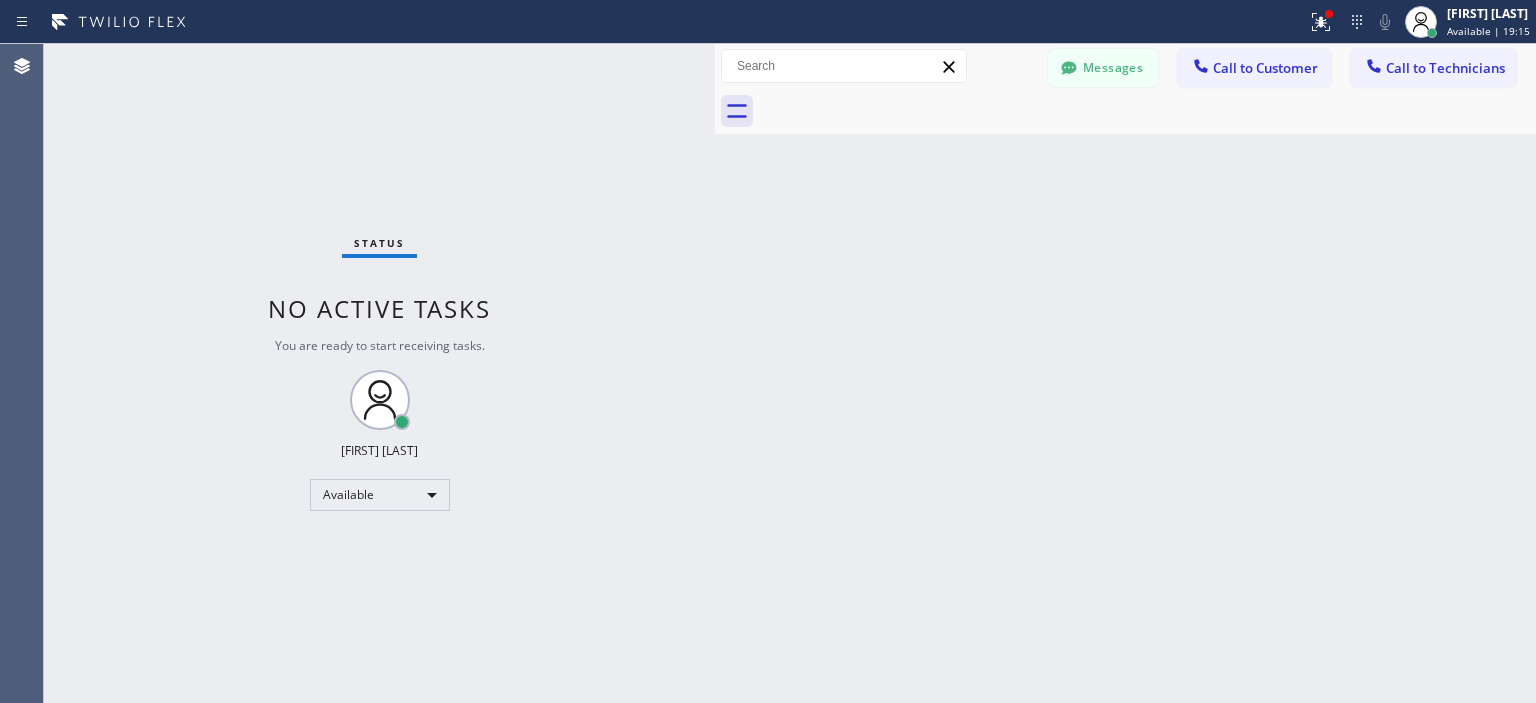 click on "Back to Dashboard Change Sender ID Customers Technicians [FIRST] [LAST] [MM]/[DD] [HH]:[MM] [AM/PM] Hello [LAST], we wanted to let you know we're still checking the parts to make sure we can provide you with a schedule date. I'll contact you as soon as I have an update from technician. Thank you. KF [LAST] [MM]/[DD] [HH]:[MM] [AM/PM] Liked “Hello [LAST], just wanted to let you know we did receive the check for this job. Thank you.” CC [FIRST] [LAST] [MM]/[DD] [HH]:[MM] [AM/PM] Hello [LAST], sorry for such a late response. Thank you for letting us know,please feel free to reach out in case you need any help in future, we're more than happy to help you. Thank you. MB [FIRST] [LAST] [MM]/[DD] [HH]:[MM] [AM/PM] ok noted CD [FIRST] [LAST] [MM]/[DD] [HH]:[MM] [AM/PM] Hello [LAST], we just sent you an estimate for dryer vent installation on this email [EMAIL]. Please check it, don't forget to check the spambox just in case. Feel free to contact us back if you have any questions or concerns. Thank you. AS [FIRST] [LAST] [MM]/[DD] [HH]:[MM] [AM/PM] SM [FIRST] [LAST] [MM]/[DD] [HH]:[MM] [AM/PM] AO" at bounding box center (1125, 373) 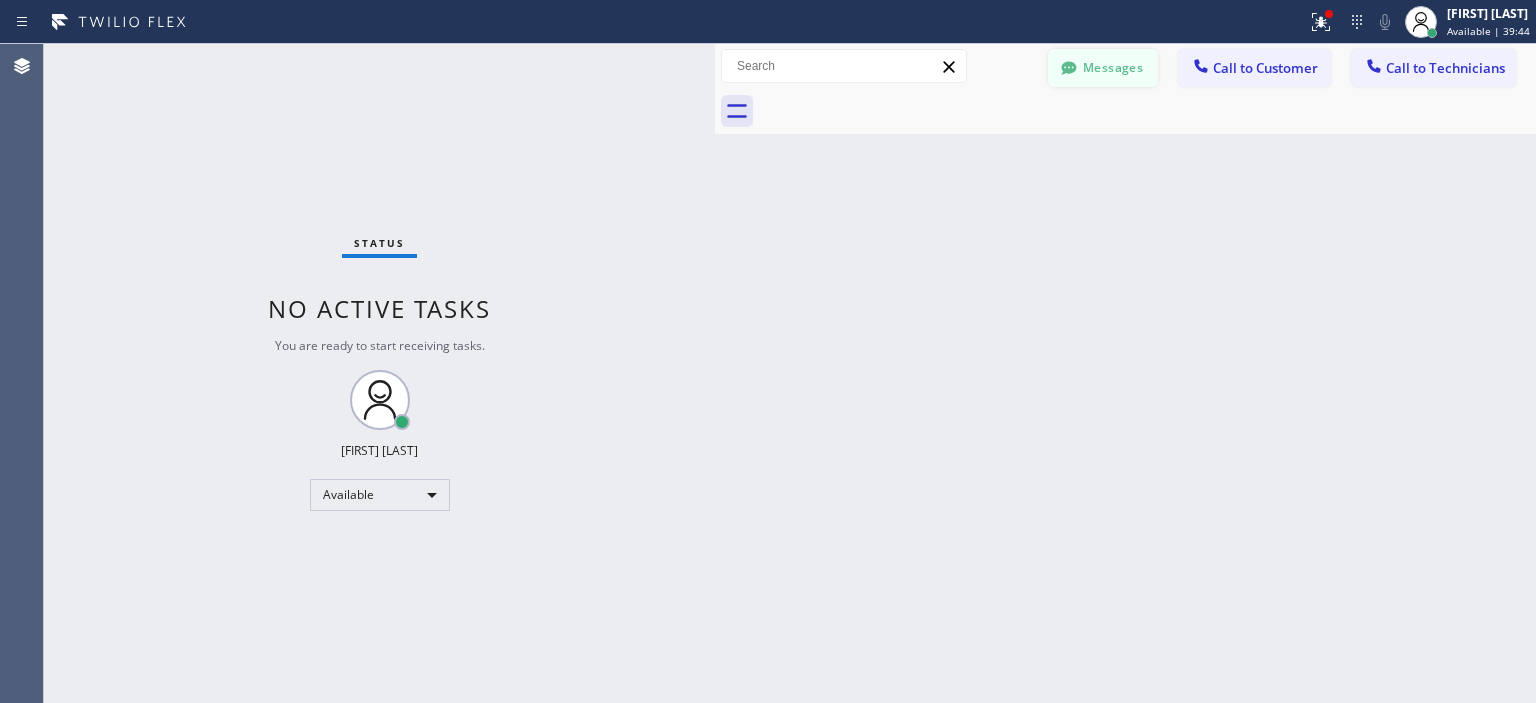 click on "Messages" at bounding box center [1103, 68] 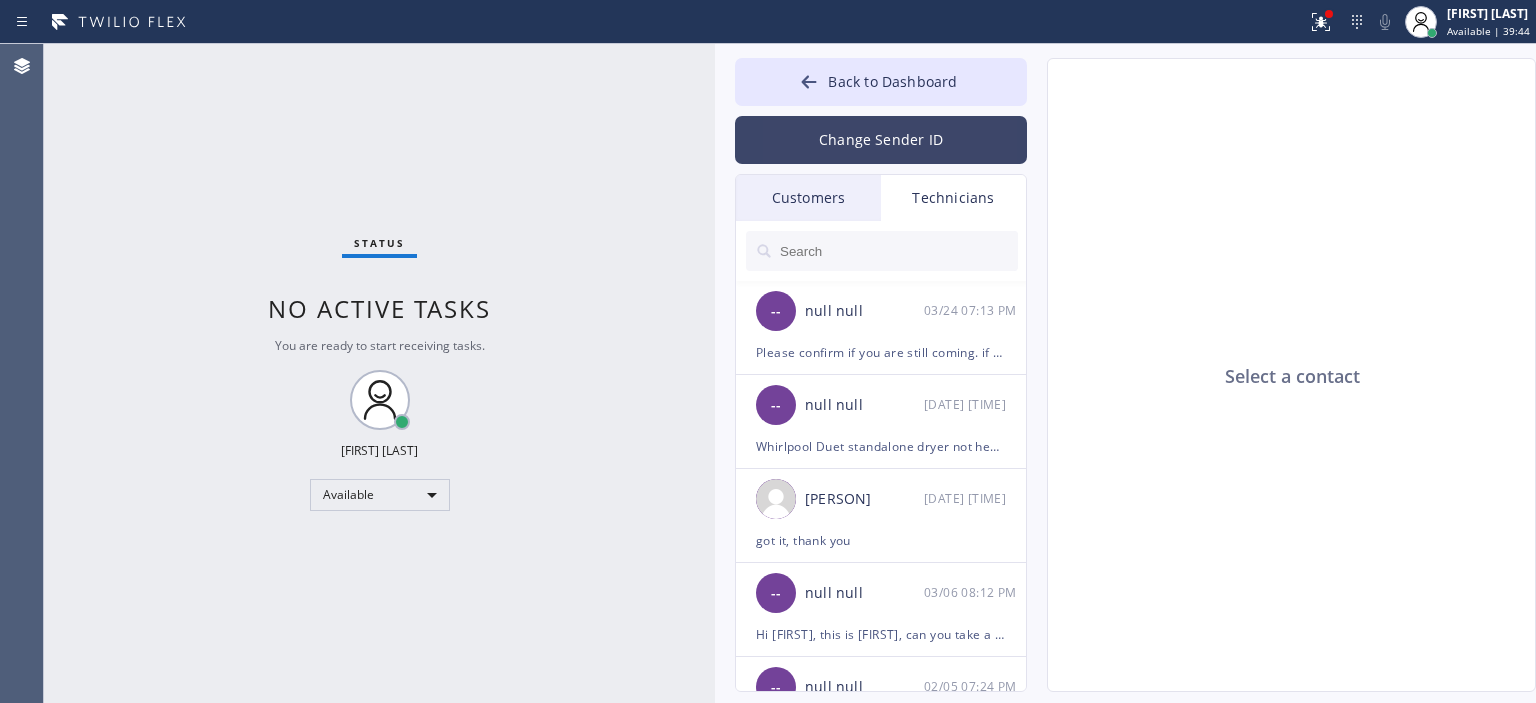 click on "Change Sender ID" at bounding box center (881, 140) 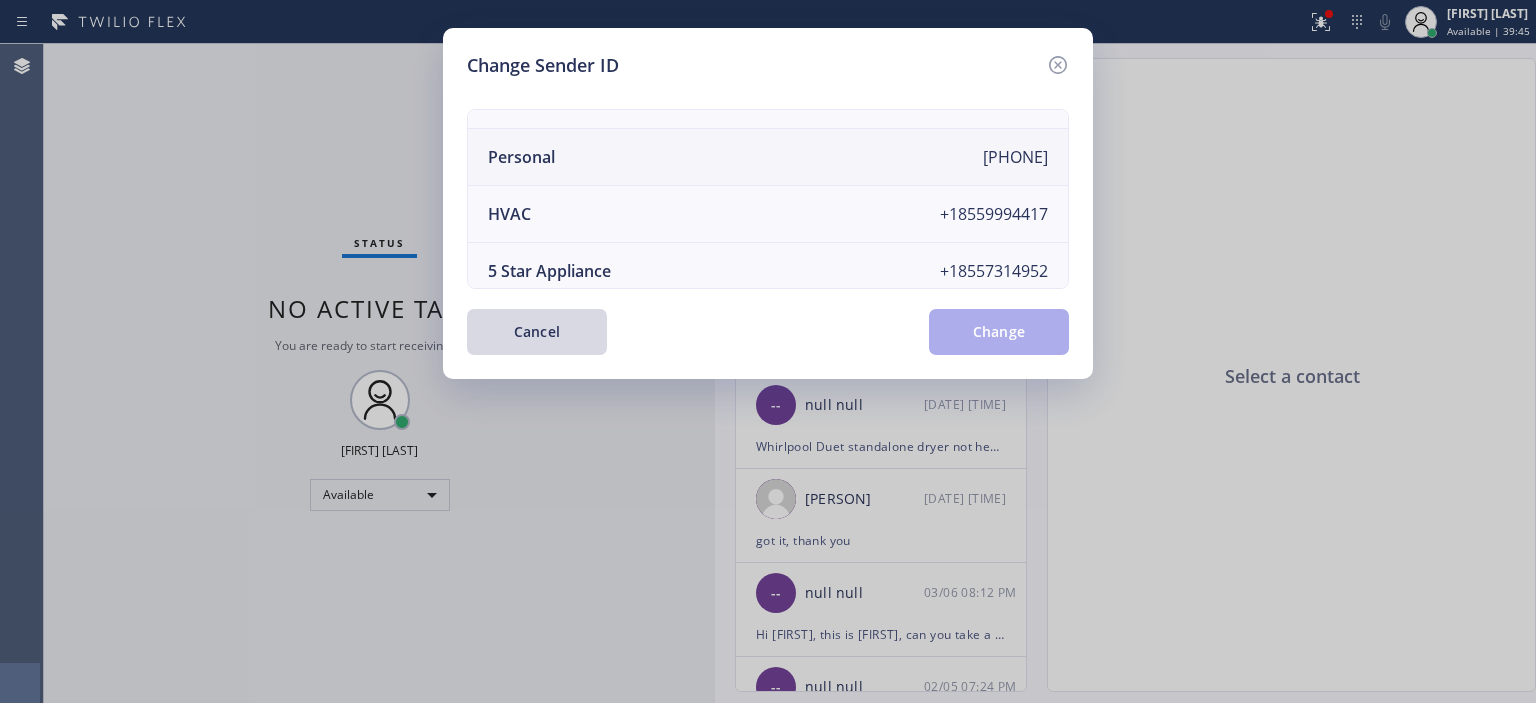 scroll, scrollTop: 0, scrollLeft: 0, axis: both 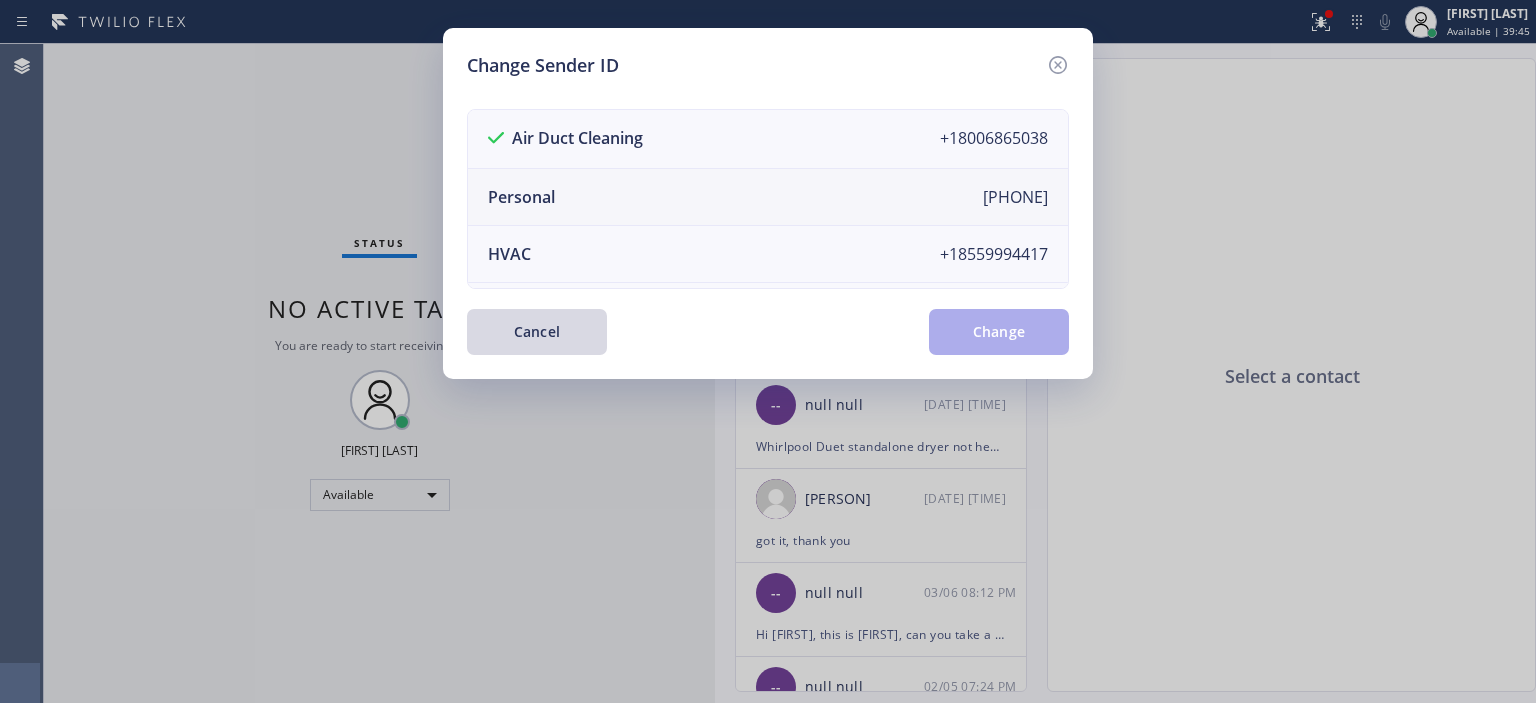 click on "Personal +[PHONE]" at bounding box center (768, 197) 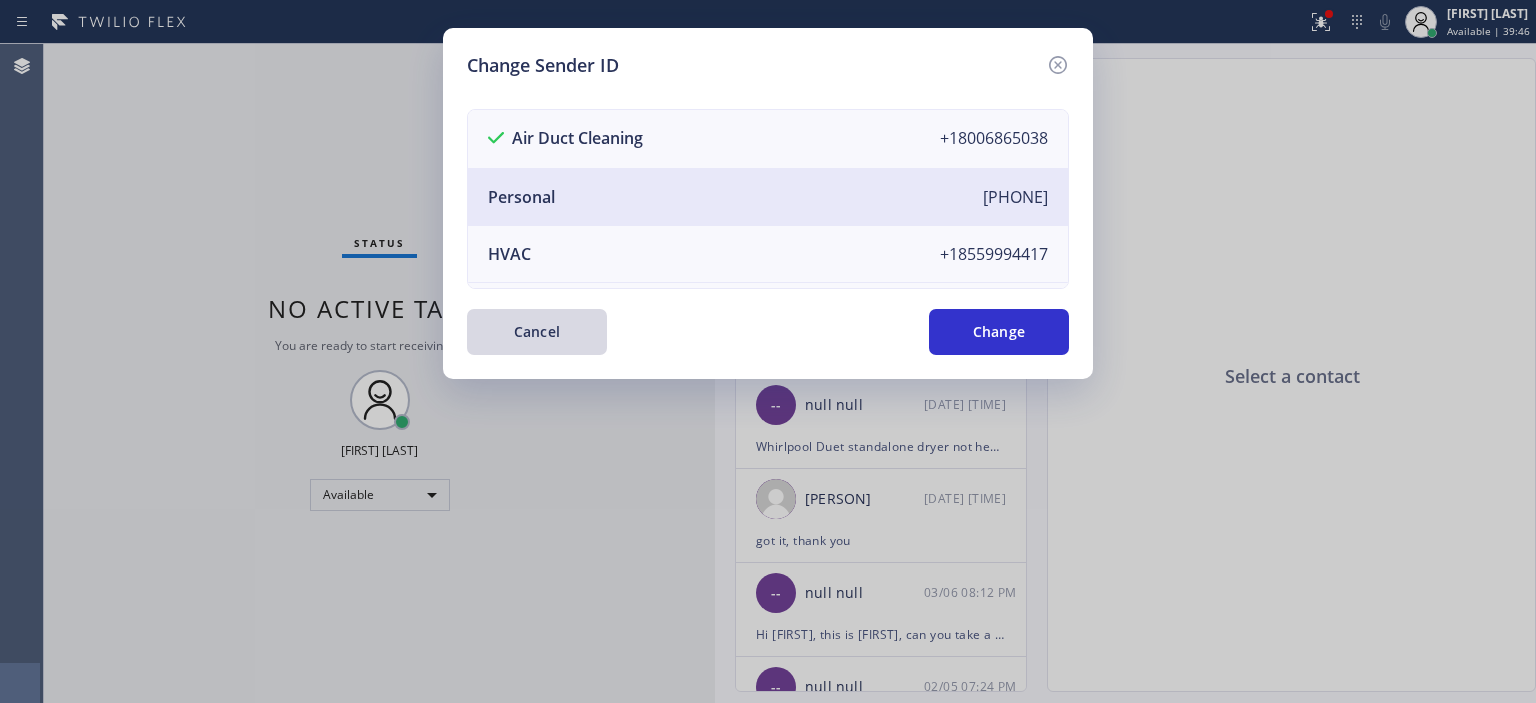 drag, startPoint x: 1005, startPoint y: 323, endPoint x: 1000, endPoint y: 303, distance: 20.615528 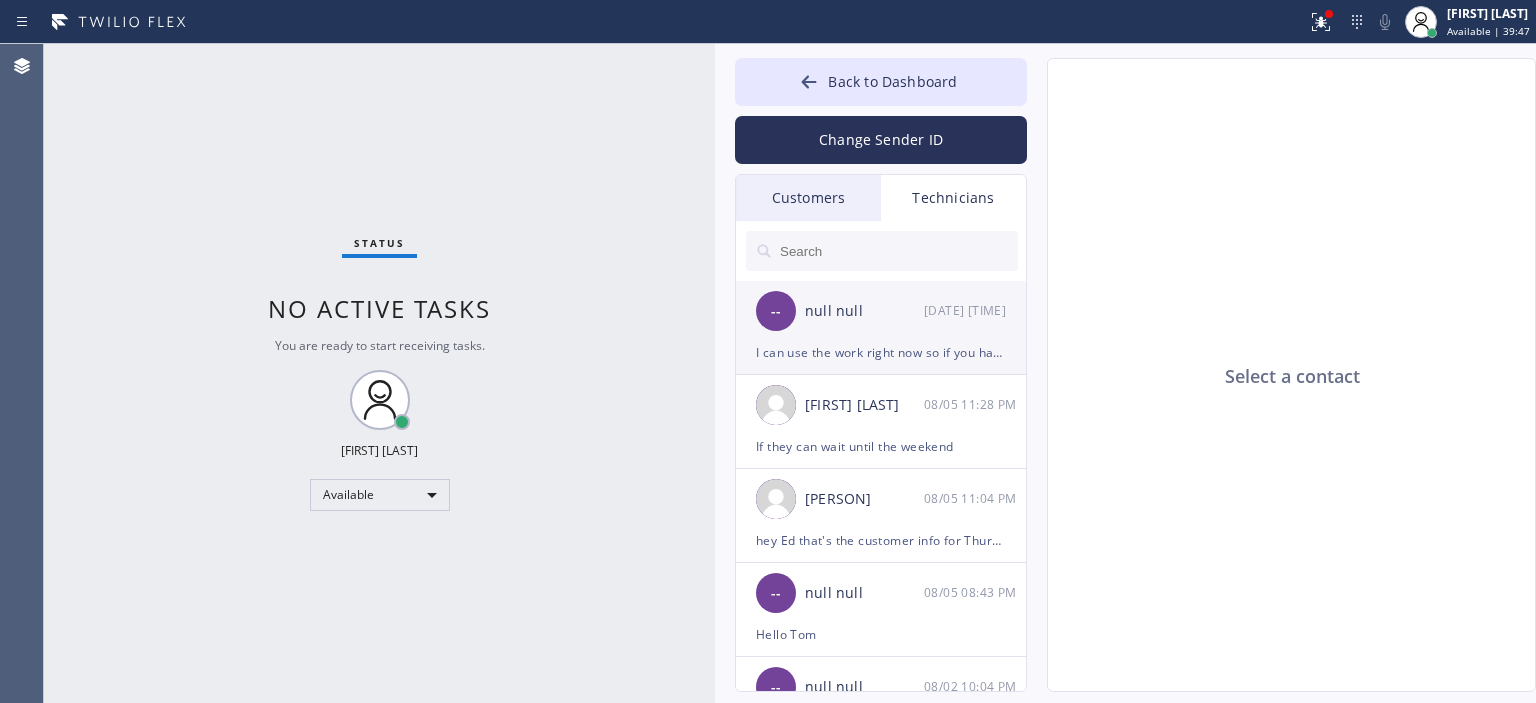 click on "[DATE] [TIME]" at bounding box center (976, 310) 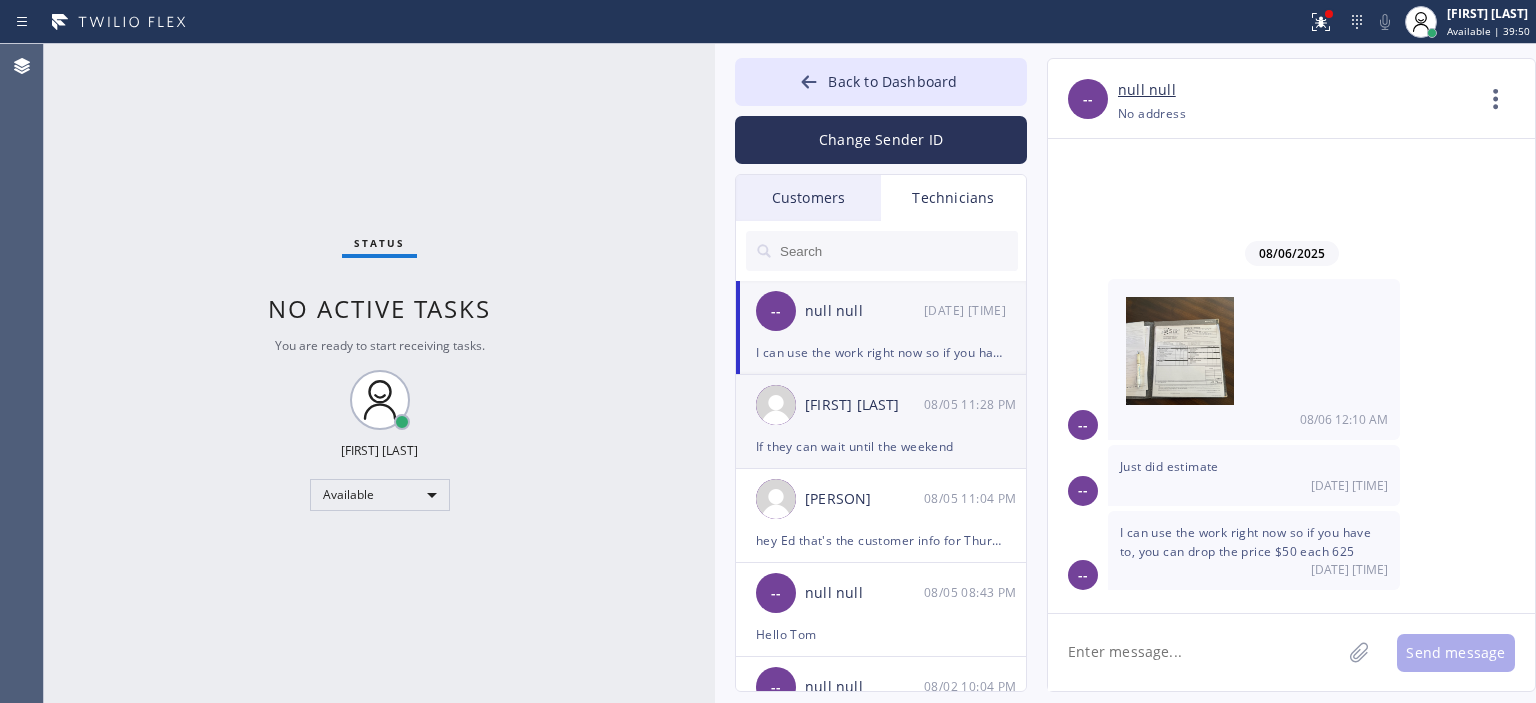 click on "If they can wait until the weekend" at bounding box center [881, 446] 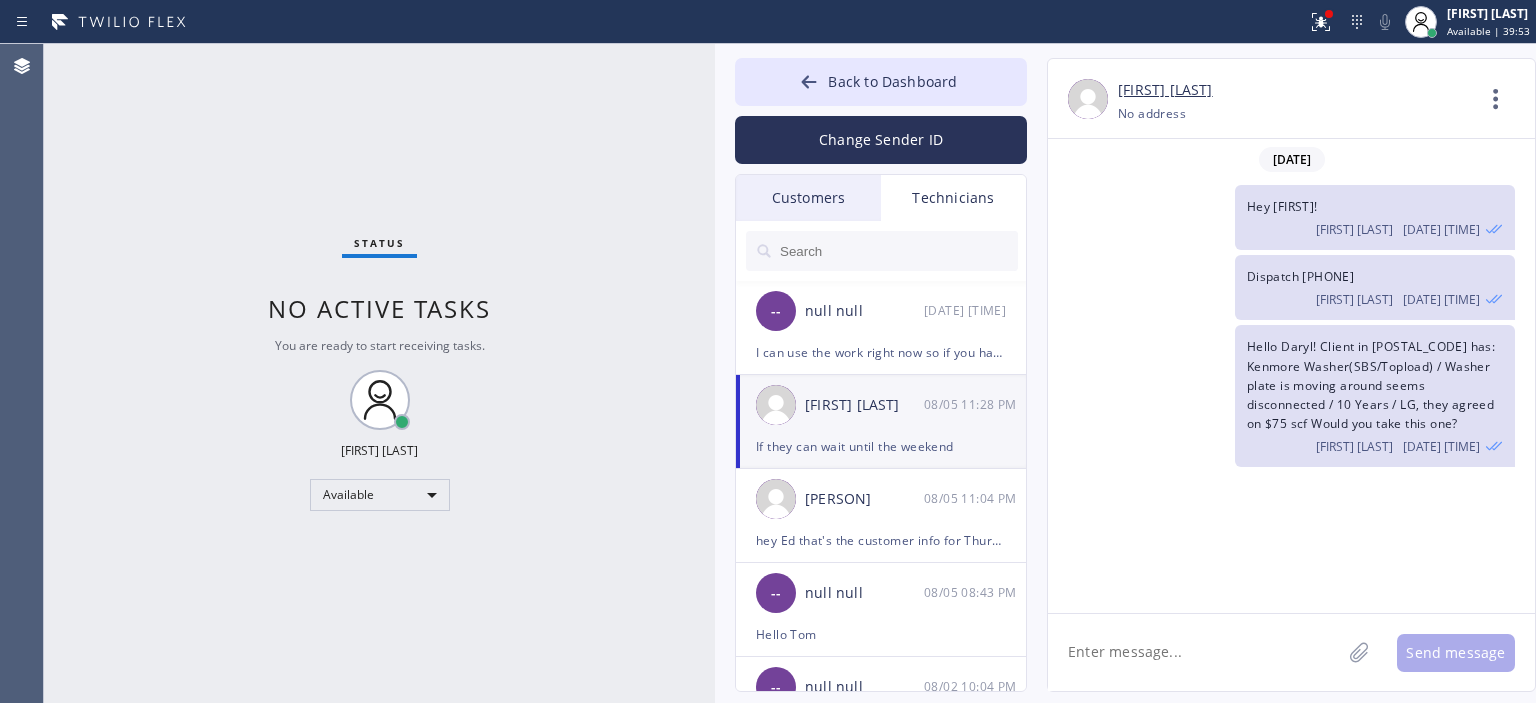 scroll, scrollTop: 95092, scrollLeft: 0, axis: vertical 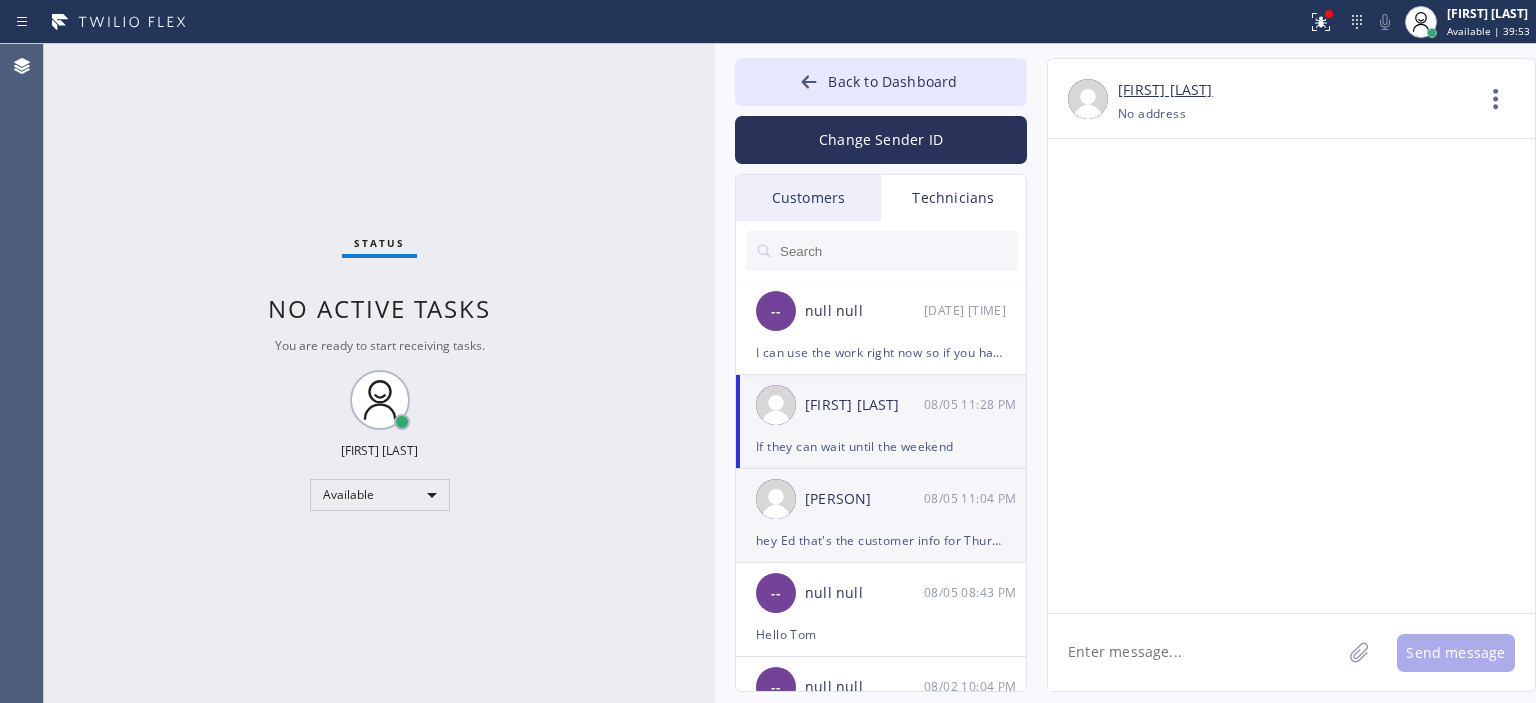 click on "[PERSON]" at bounding box center [864, 499] 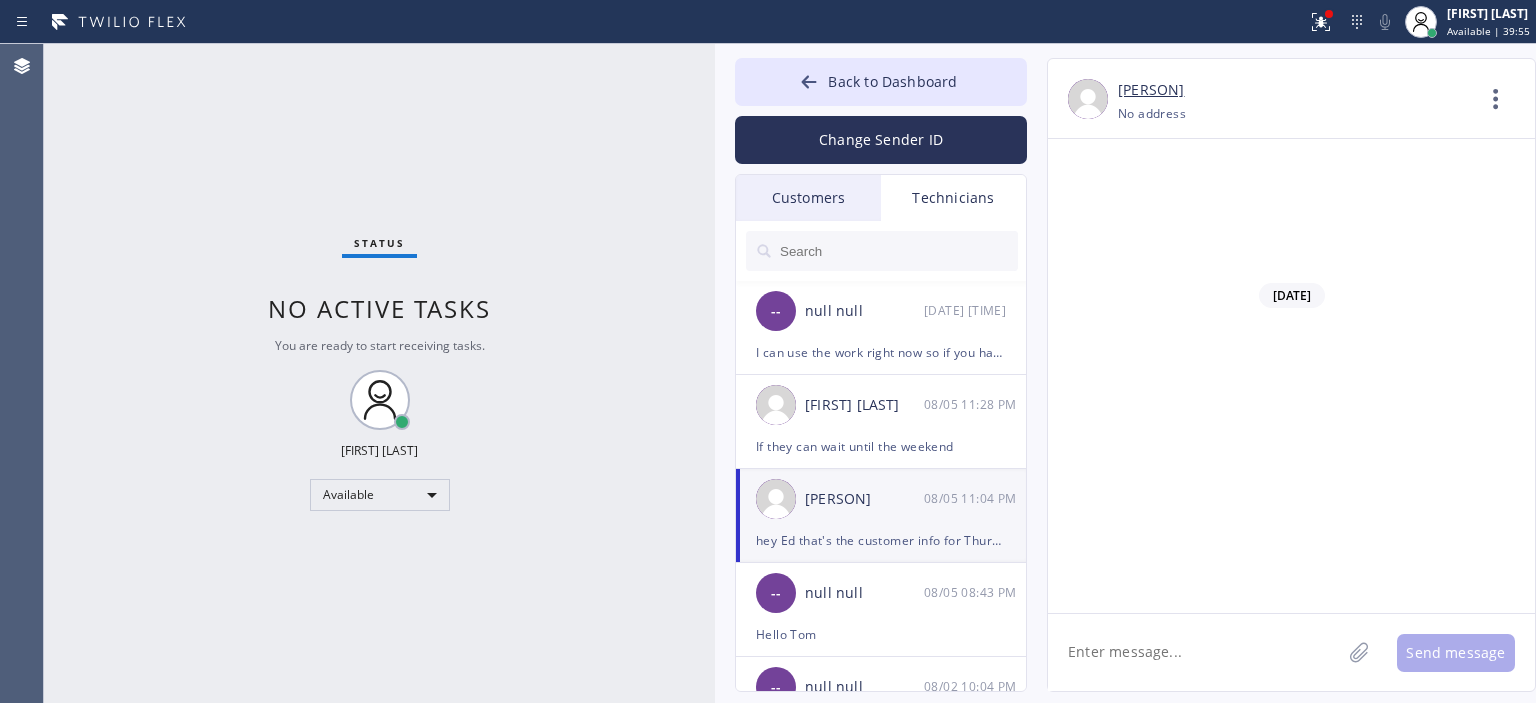 scroll, scrollTop: 122316, scrollLeft: 0, axis: vertical 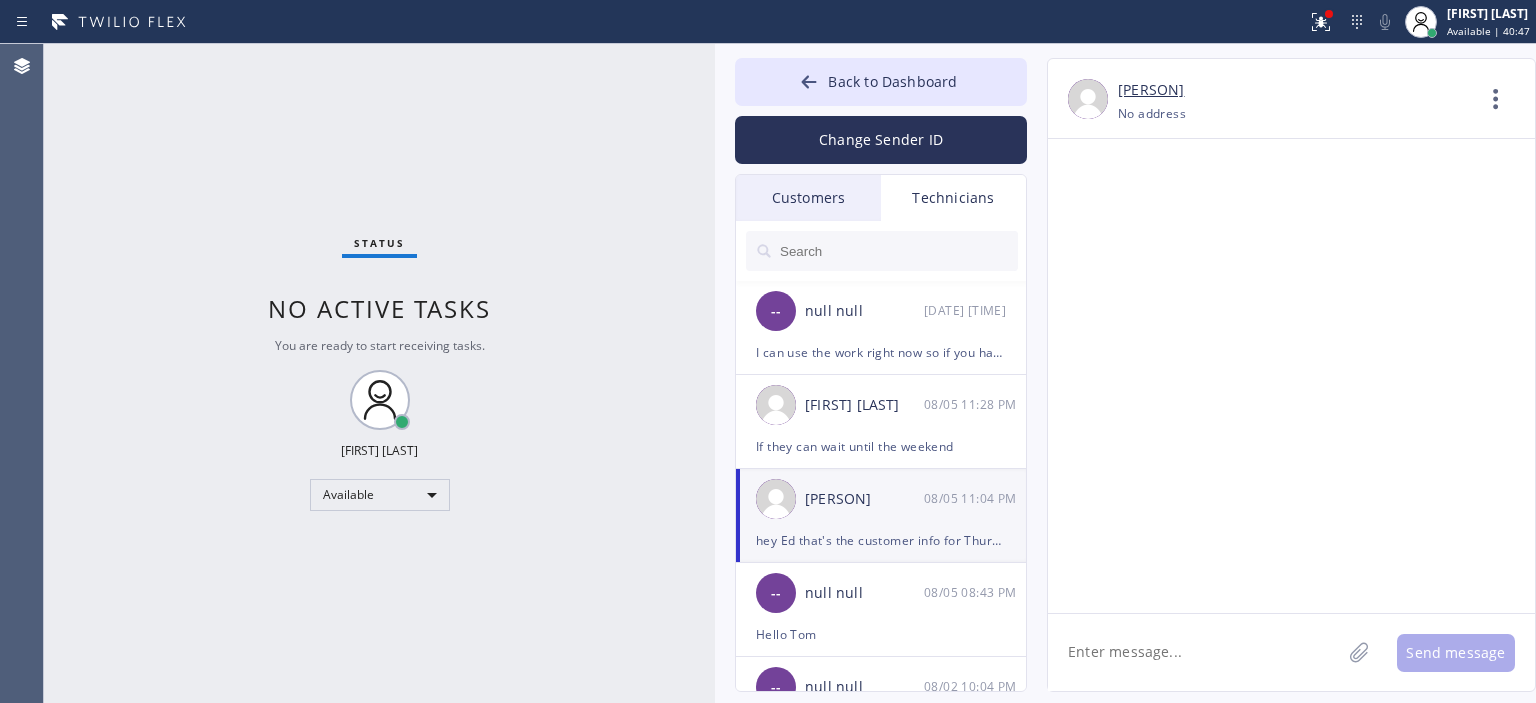 click 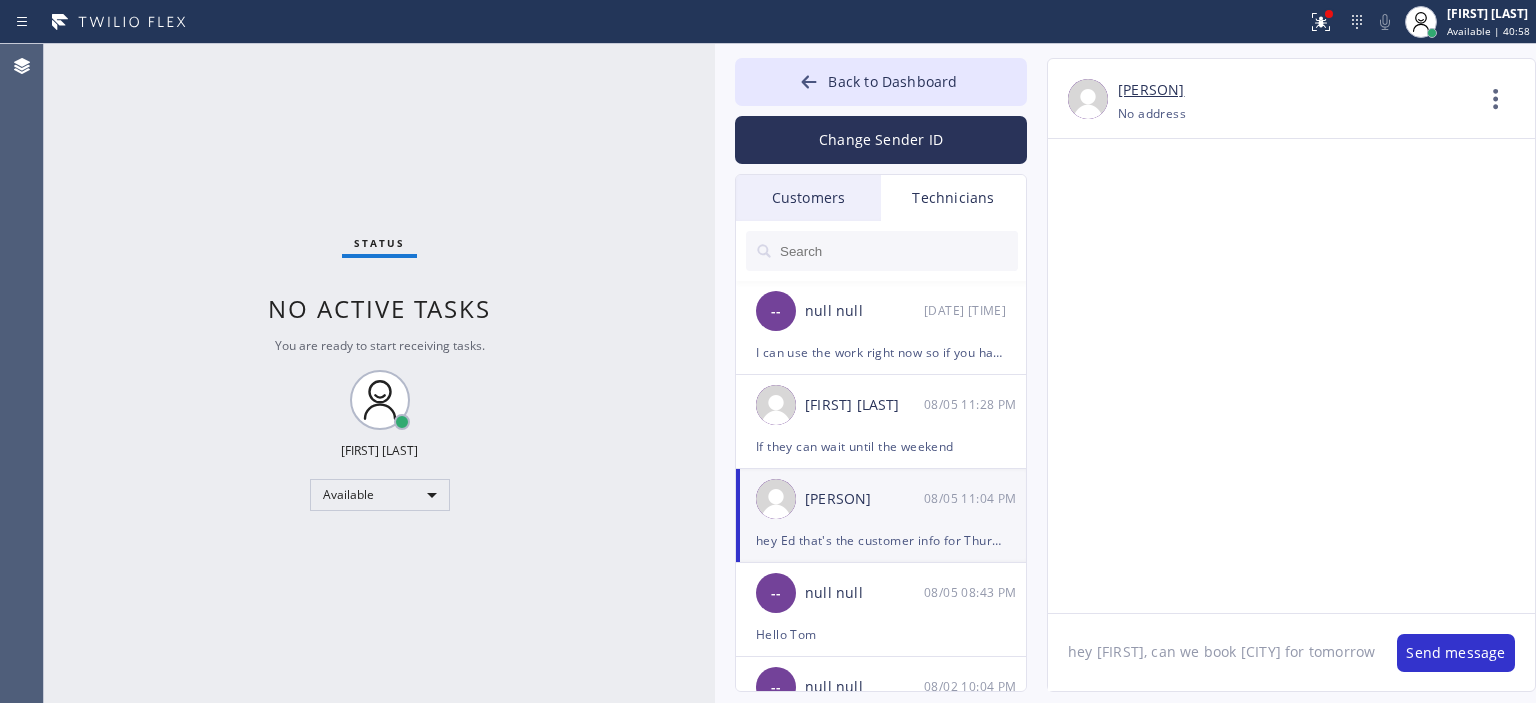 type on "hey Ed, can we book 1000 oaks for tomorrow?" 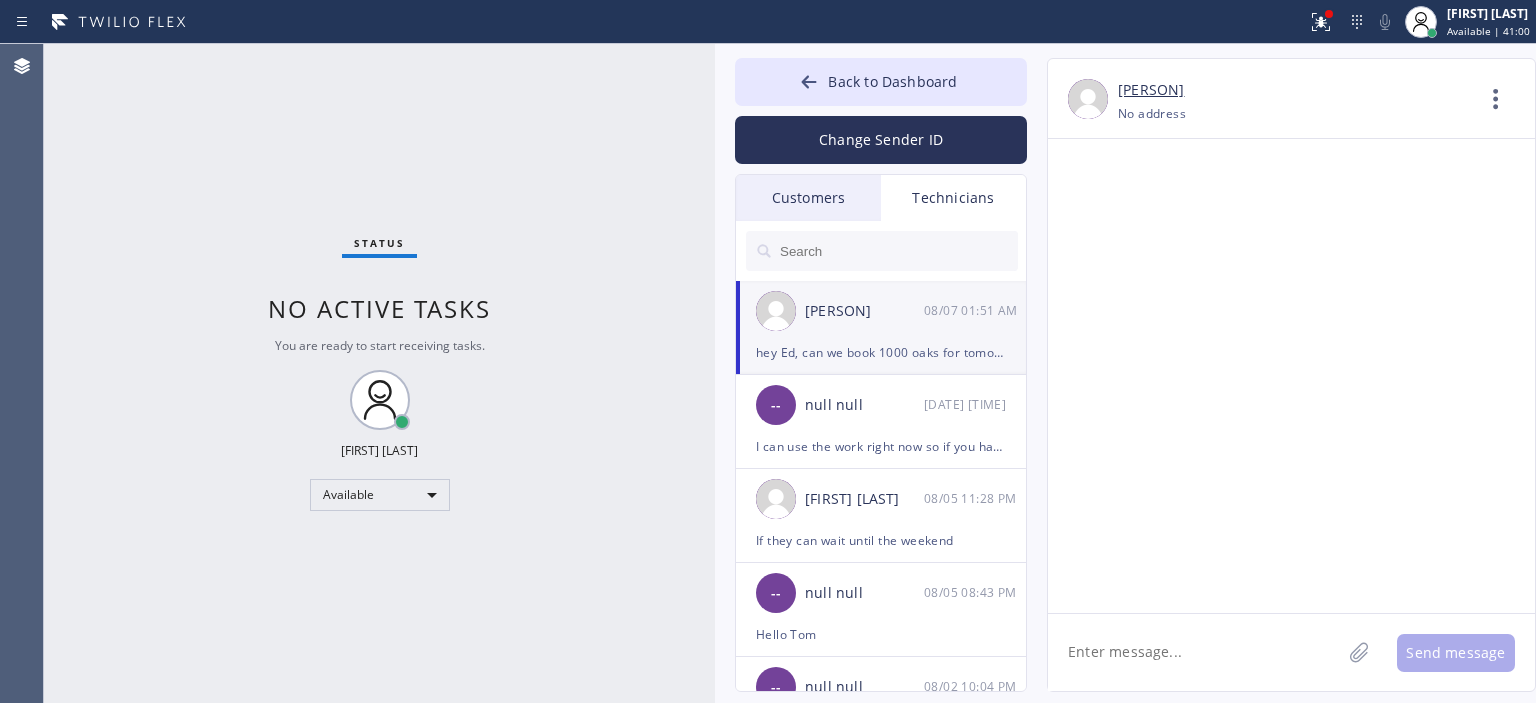 scroll, scrollTop: 122449, scrollLeft: 0, axis: vertical 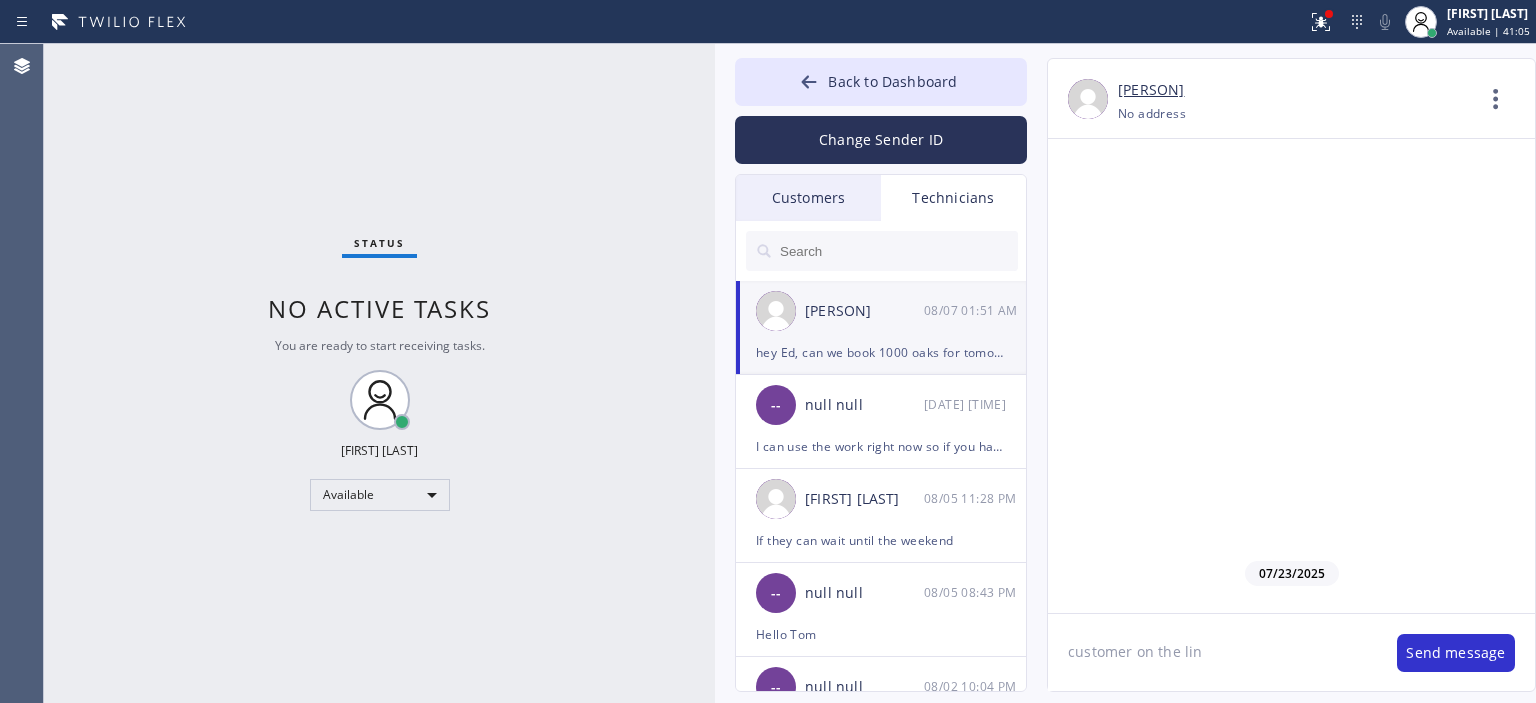 type on "customer on the line" 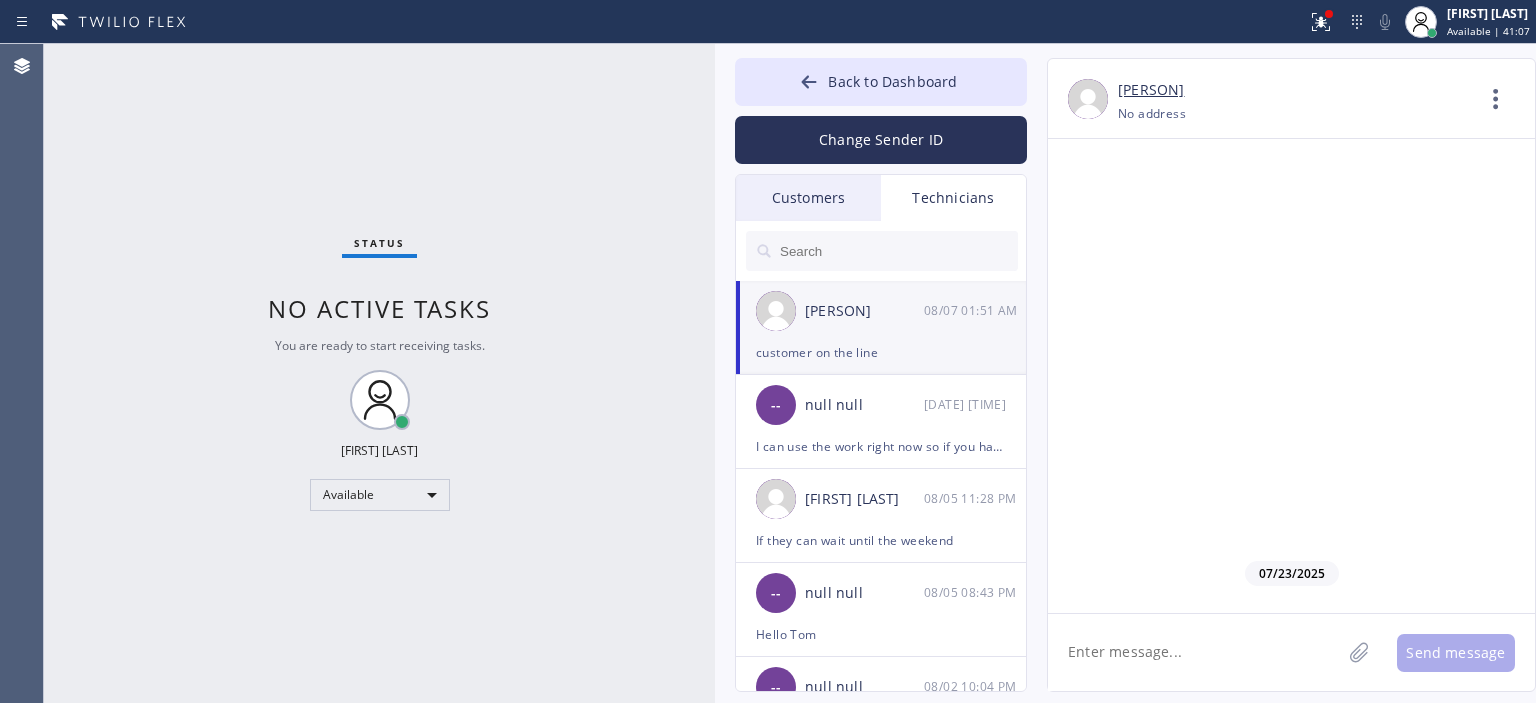 scroll, scrollTop: 122519, scrollLeft: 0, axis: vertical 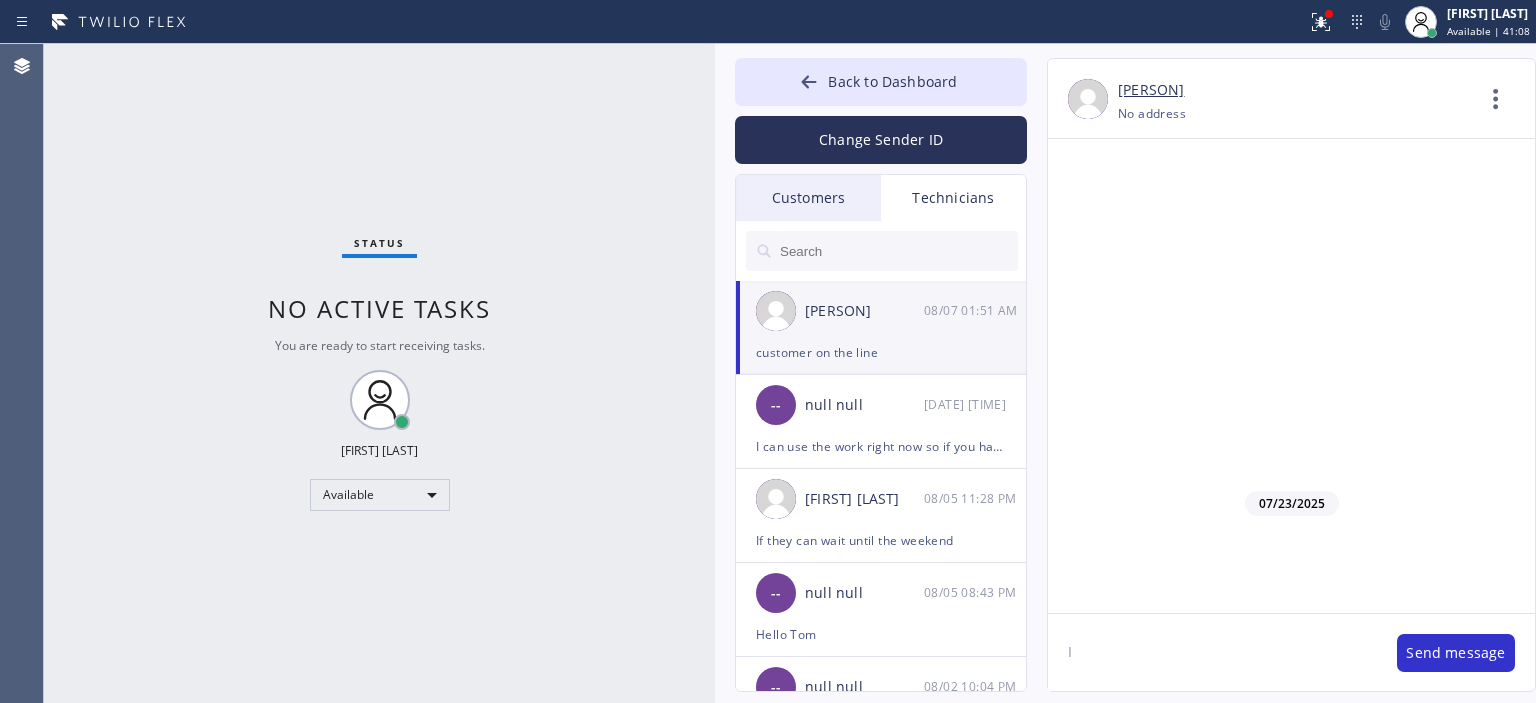 type on "I" 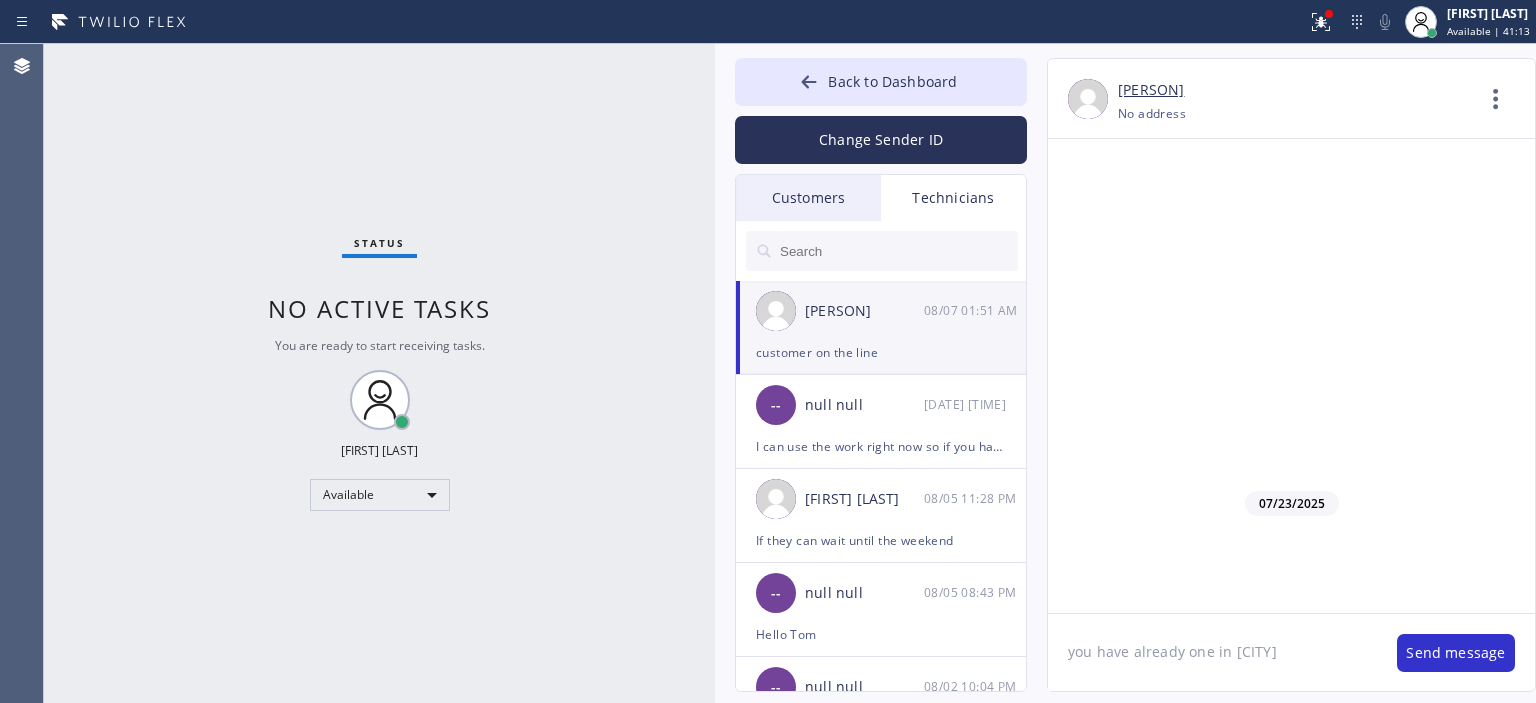 type on "you have already one in Ventura" 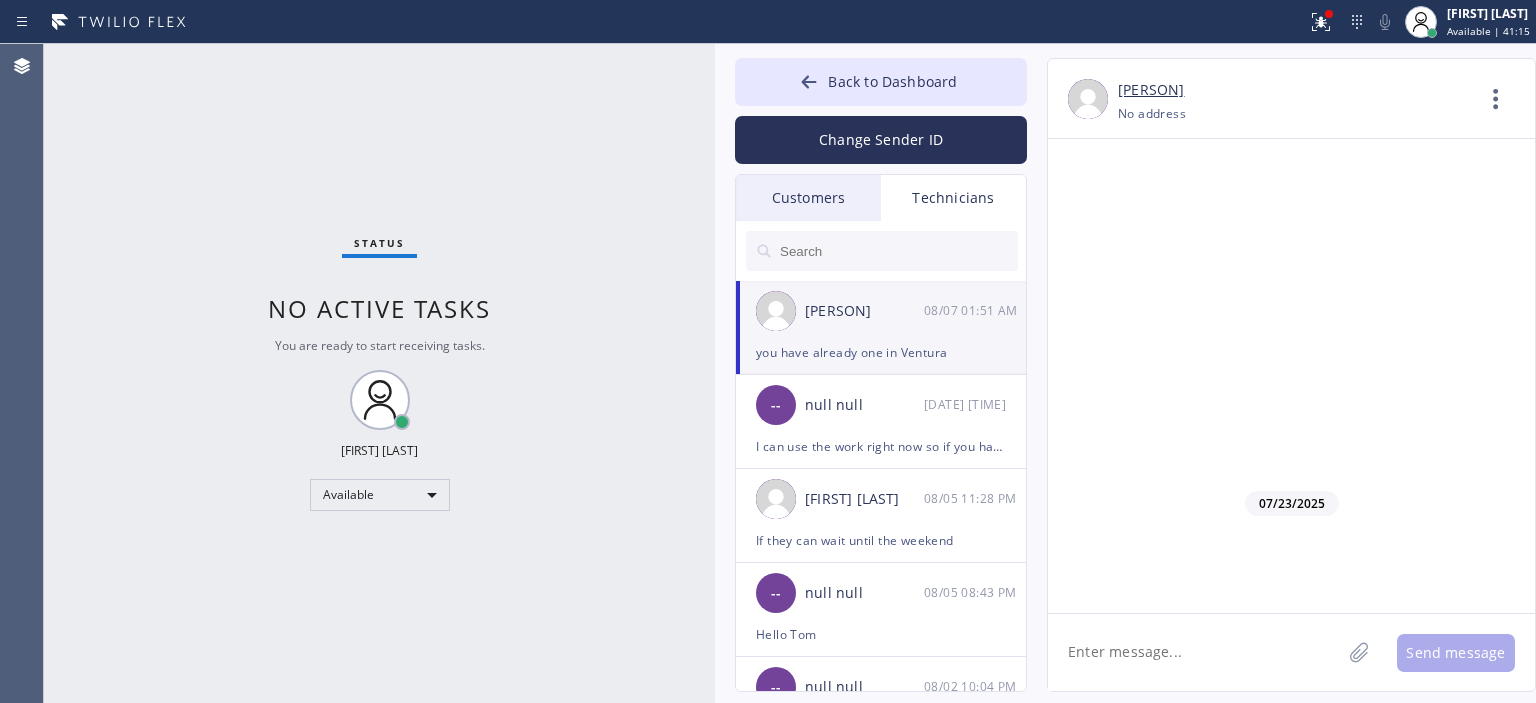 scroll, scrollTop: 122588, scrollLeft: 0, axis: vertical 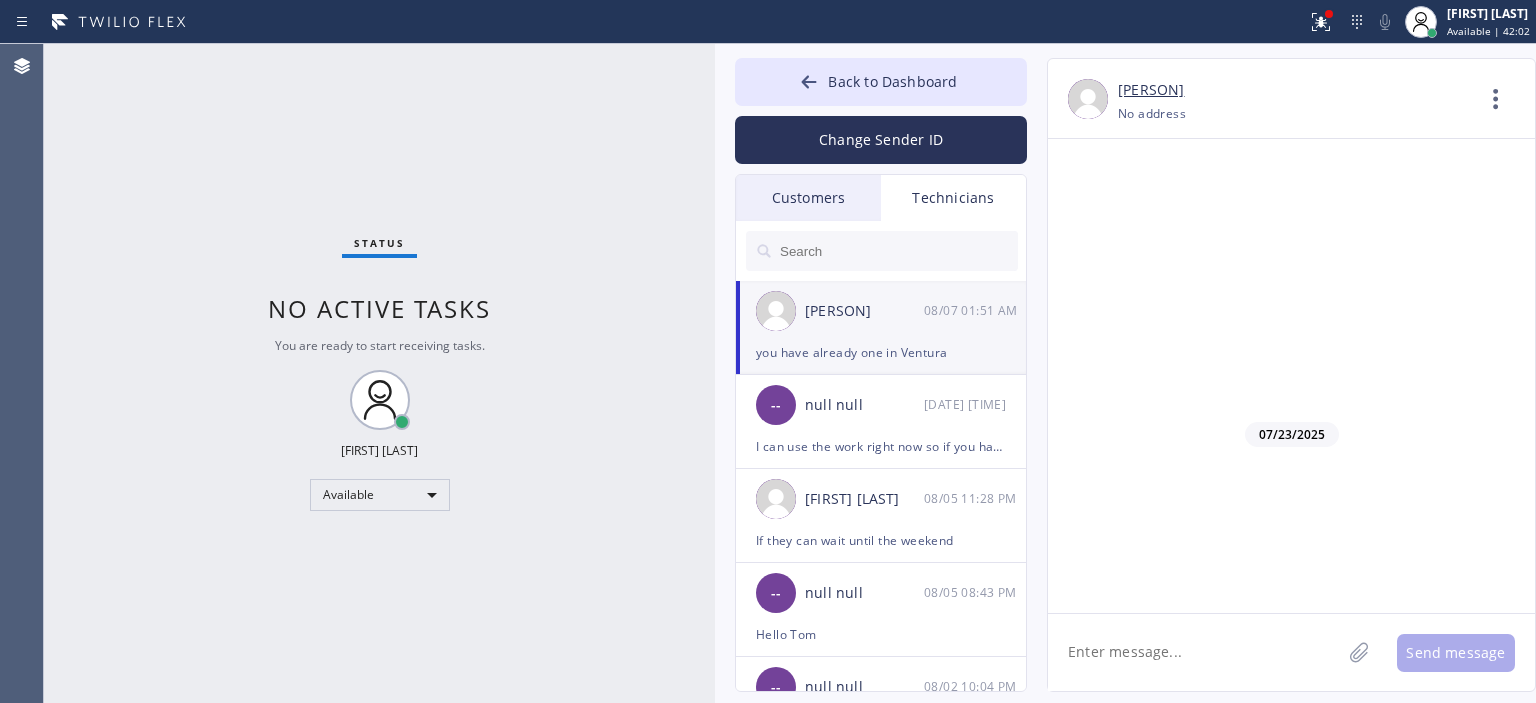 click on "[DATE] Hello [FIRST], this is [FIRST]
Just wanted to let you know one job got cancelled for today, so it's only onr left on your schedule
[LAST] [LAST] [DATE] [TIME] Ok got it  [DATE] [TIME] hey [FIRST] when is the soonest for you to take [CITY] [CITY]?
[LAST] [LAST] [DATE] [TIME] Hey [FIRST], just saw message, available Friday afternoon will be dn in that area [CITY] [CITY]  [DATE] [TIME] okay got it
they didn't book yet, I'll let you know
[LAST] [LAST] [DATE] [TIME] 👍 [DATE] [TIME] [DATE] [FIRST] , ck $[PRICE]
Completed, [DATE] [TIME] [DATE] [TIME] Morning [FIRST], do u get the info for the job yesterday
[FIRST] [DATE] [TIME] Good morning [FIRST]!
Sorry for such a late response
Would you mind to send all the info about that job to [FIRST] please, unfortunately I'm not able to receive any picture/photos here [LAST] [LAST] [DATE] [TIME] Will do  [DATE] [TIME] [DATE] [FIRST] Hello [FIRST]!
Did [FIRST] [LAST] texted/called toy back? [LAST] [LAST] [DATE] [TIME] [DATE] [TIME] [LAST] [LAST] Ok" 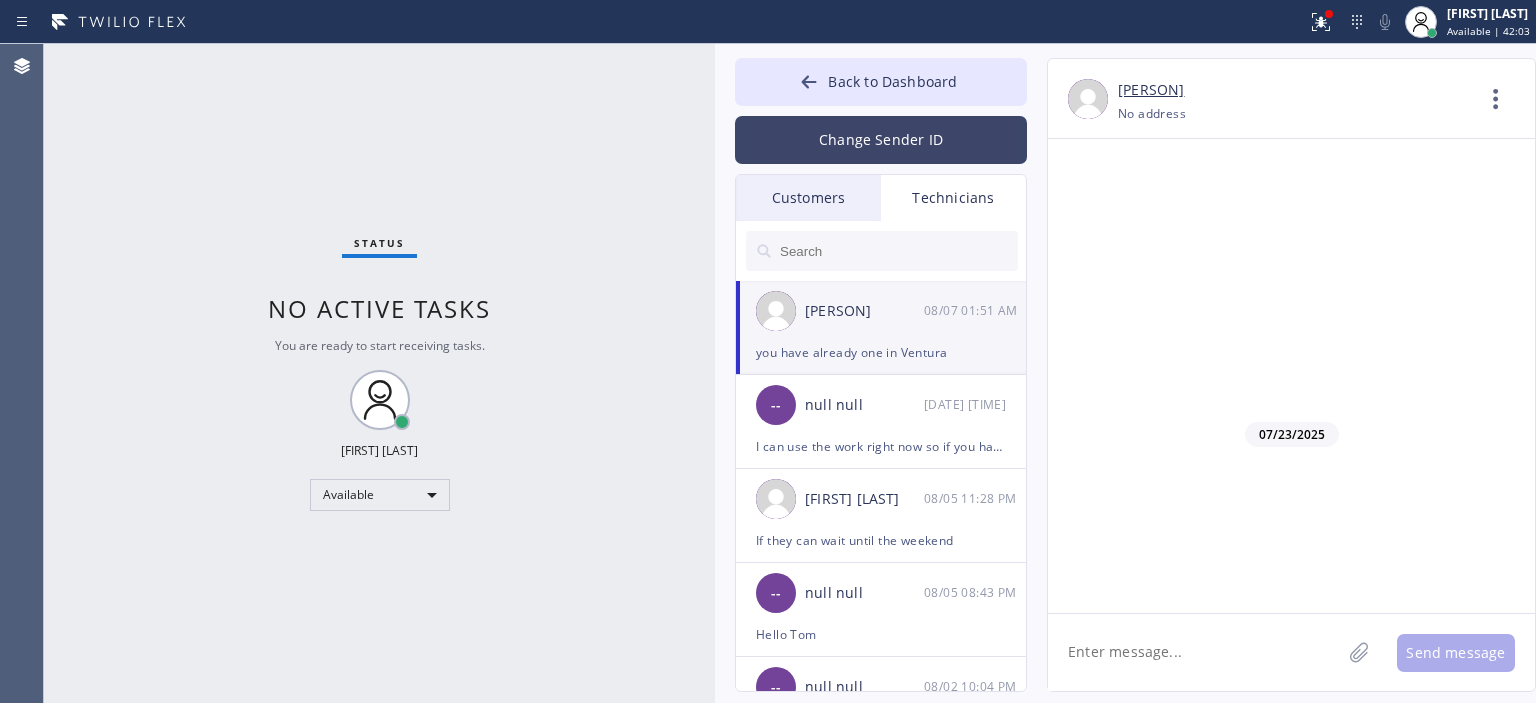 click on "Change Sender ID" at bounding box center (881, 140) 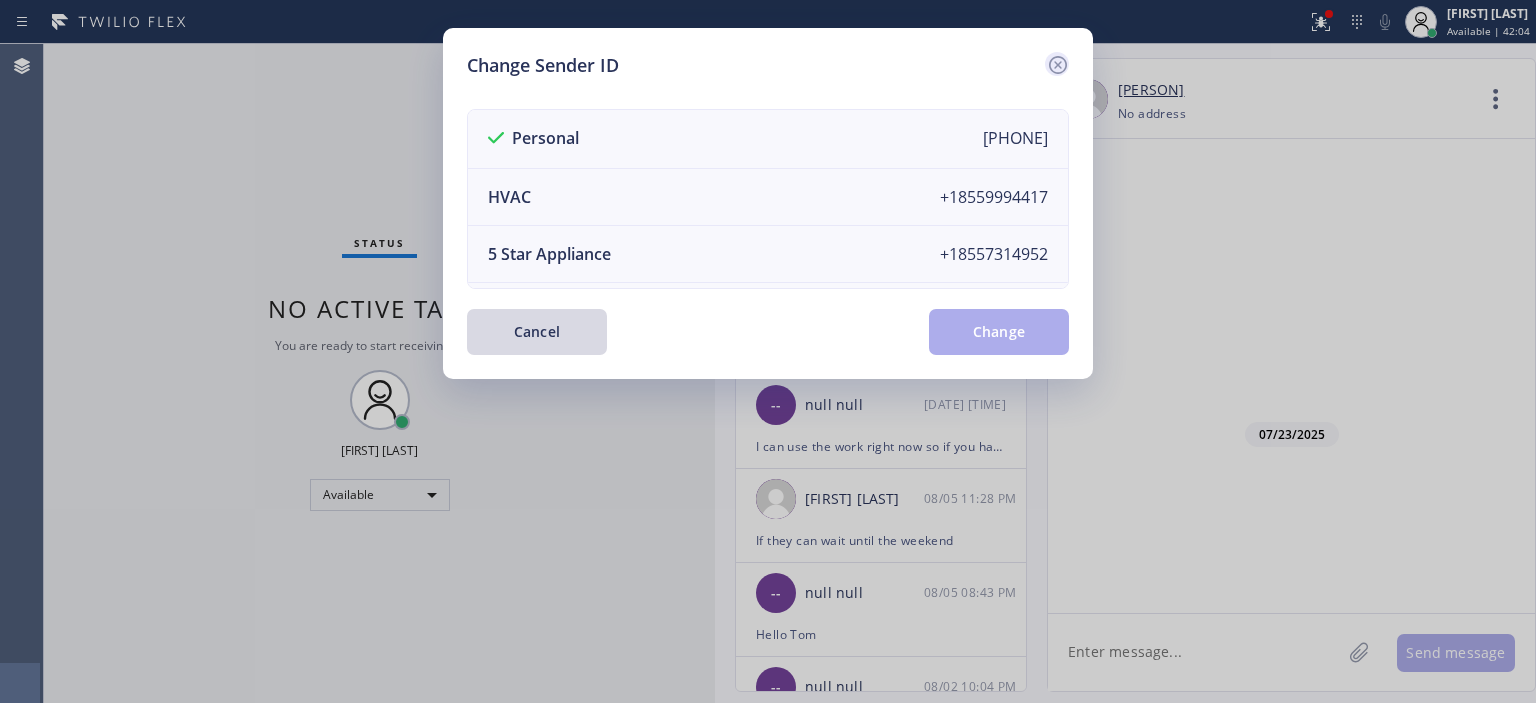 click 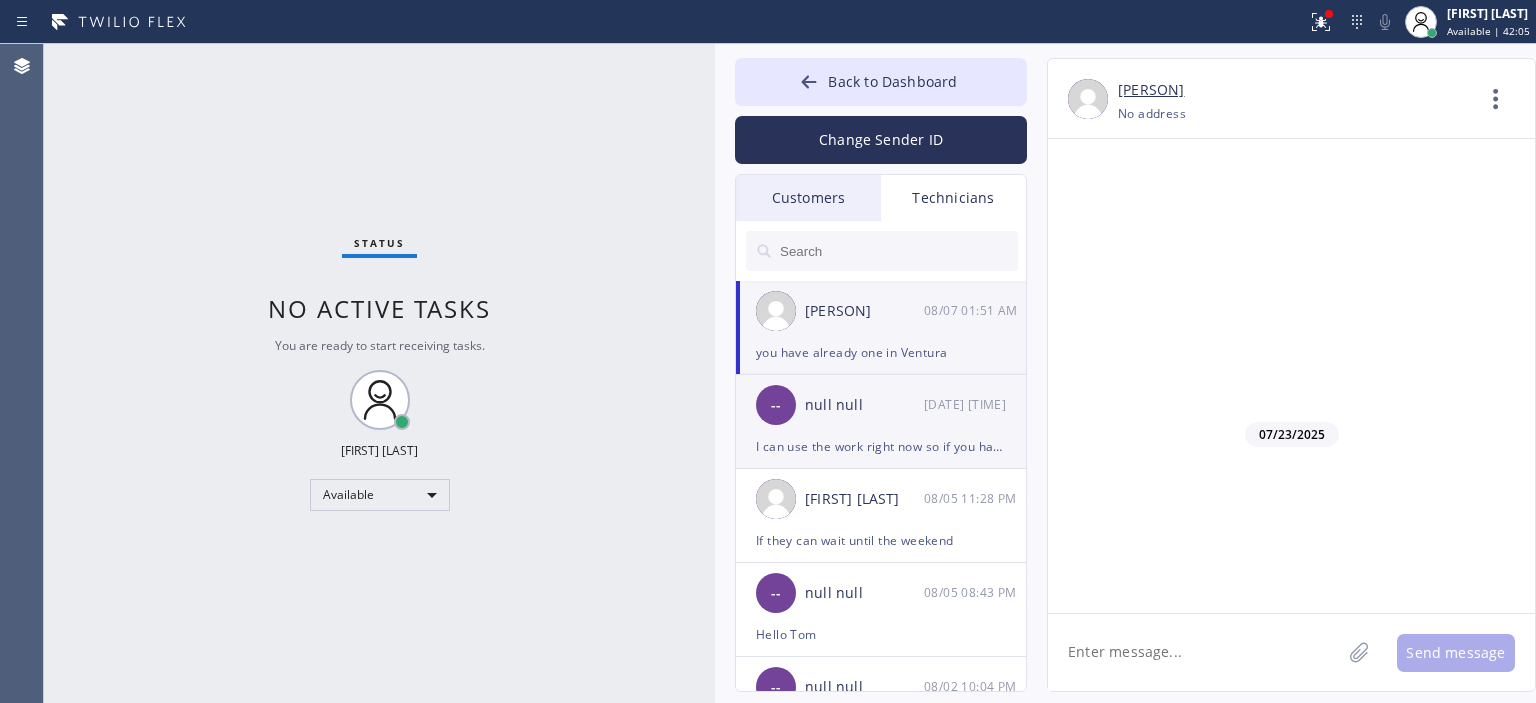 click on "null null" at bounding box center [864, 405] 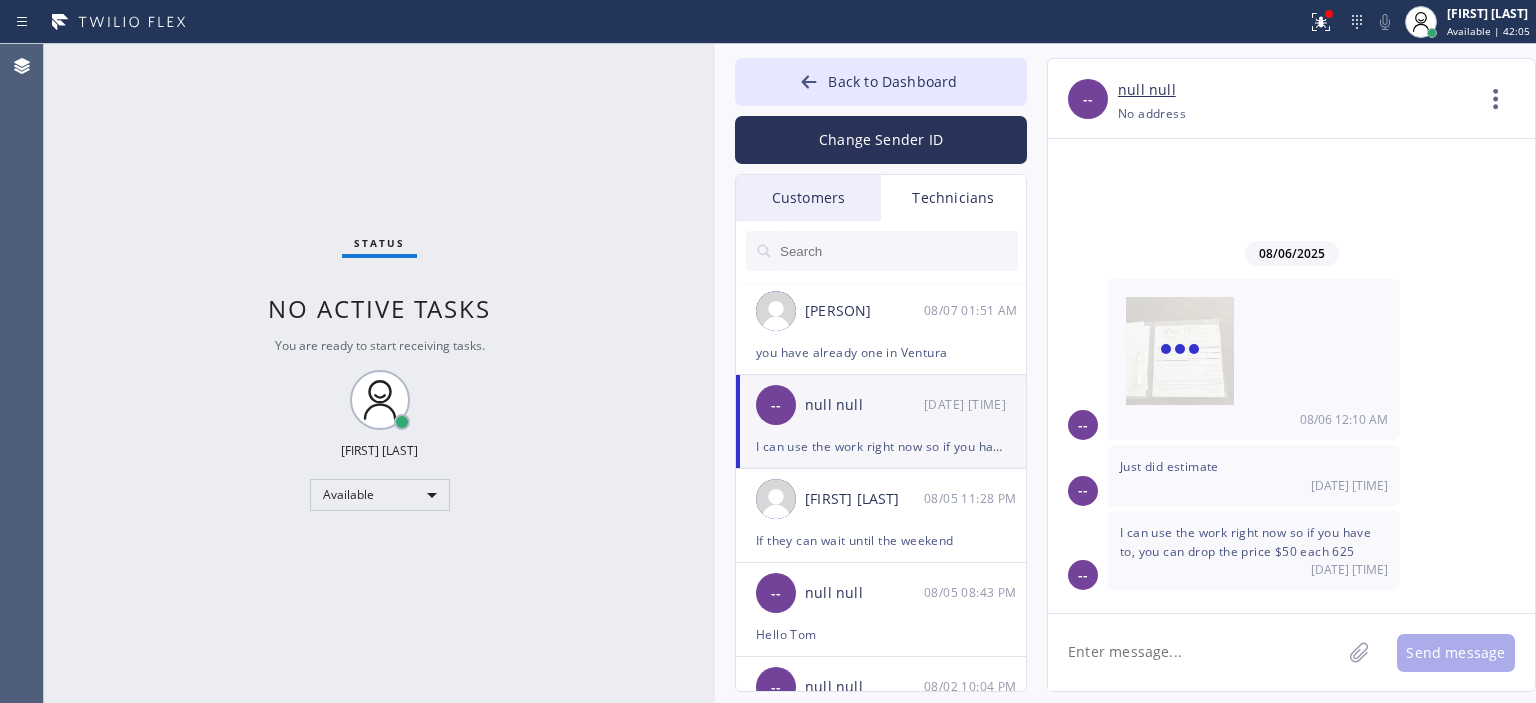 scroll, scrollTop: 0, scrollLeft: 0, axis: both 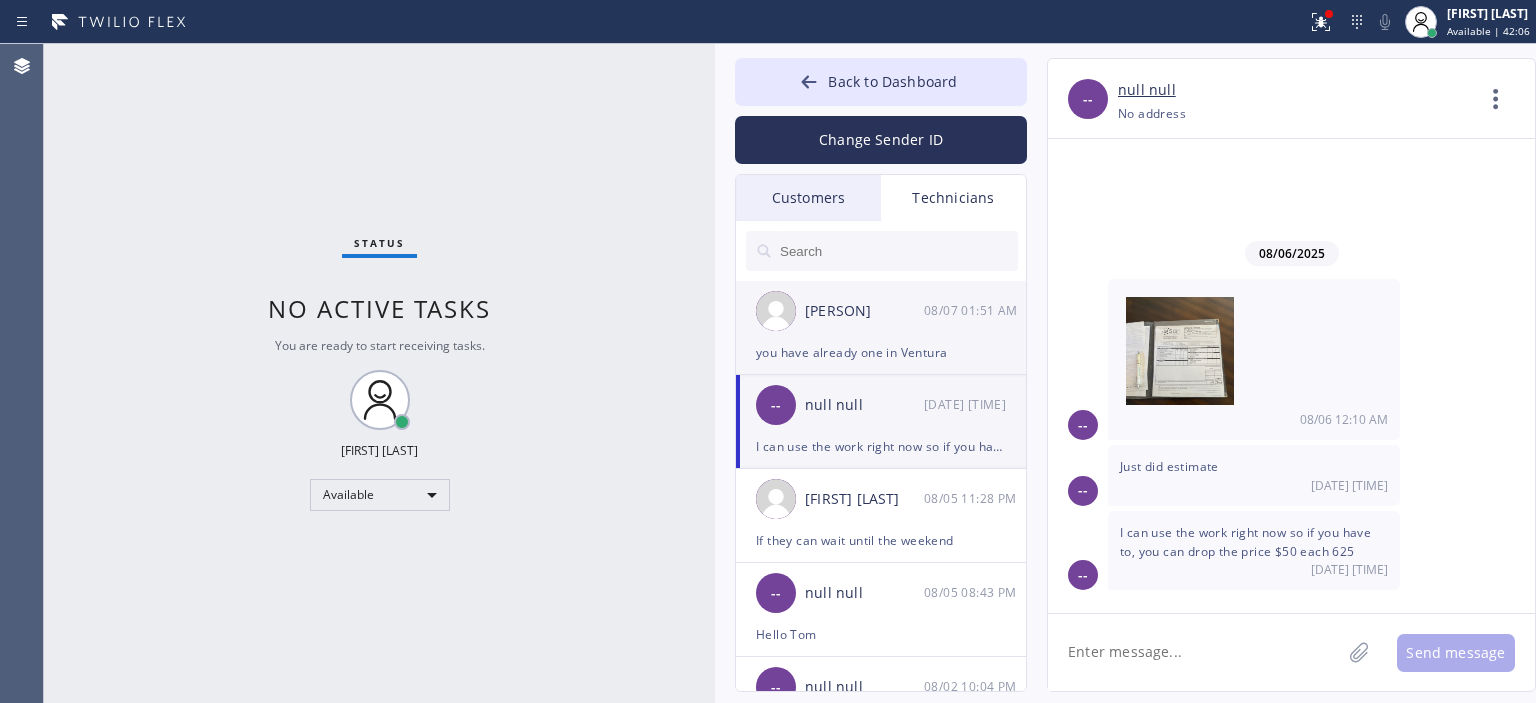 click on "[FIRST] [LAST] [MM]/[DD] [HH]:[MM] [AM/PM]" at bounding box center [882, 311] 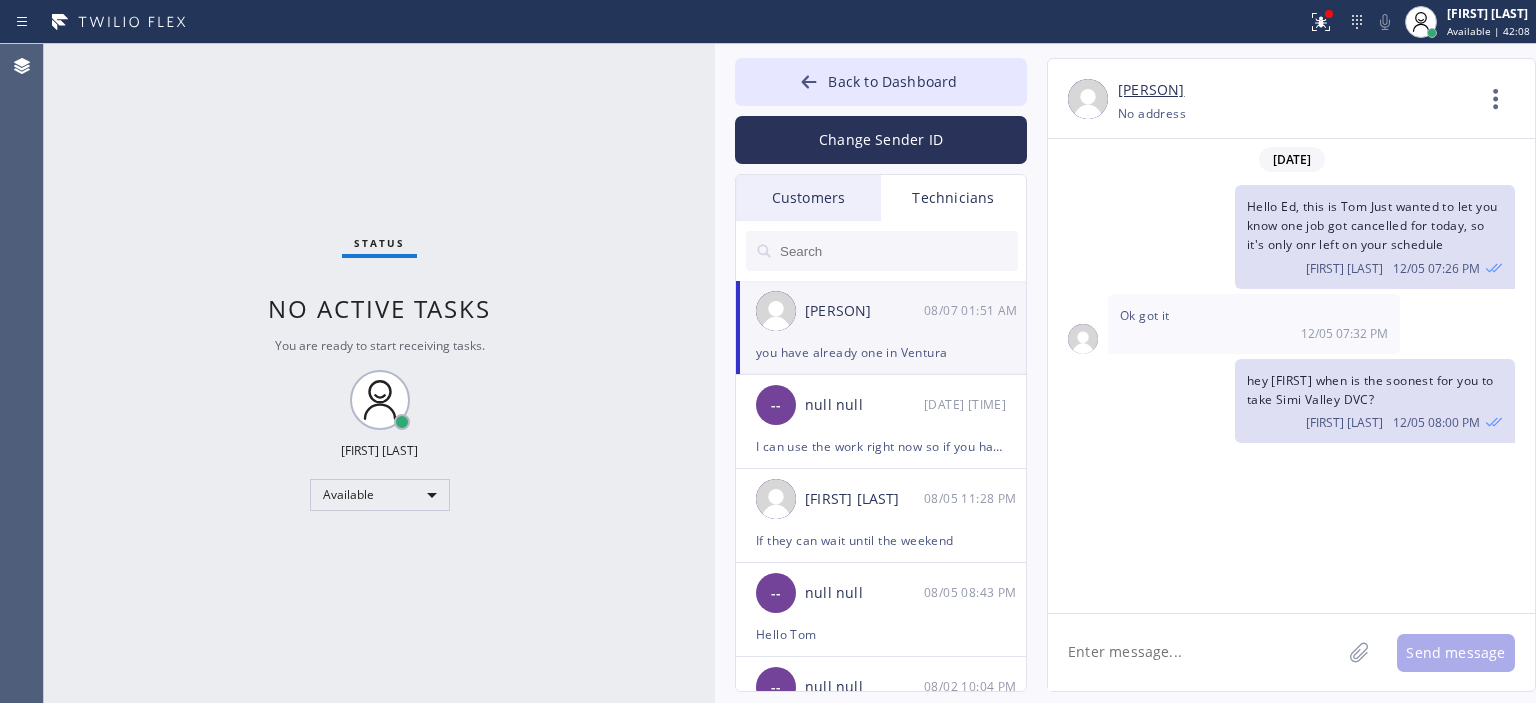 scroll, scrollTop: 122588, scrollLeft: 0, axis: vertical 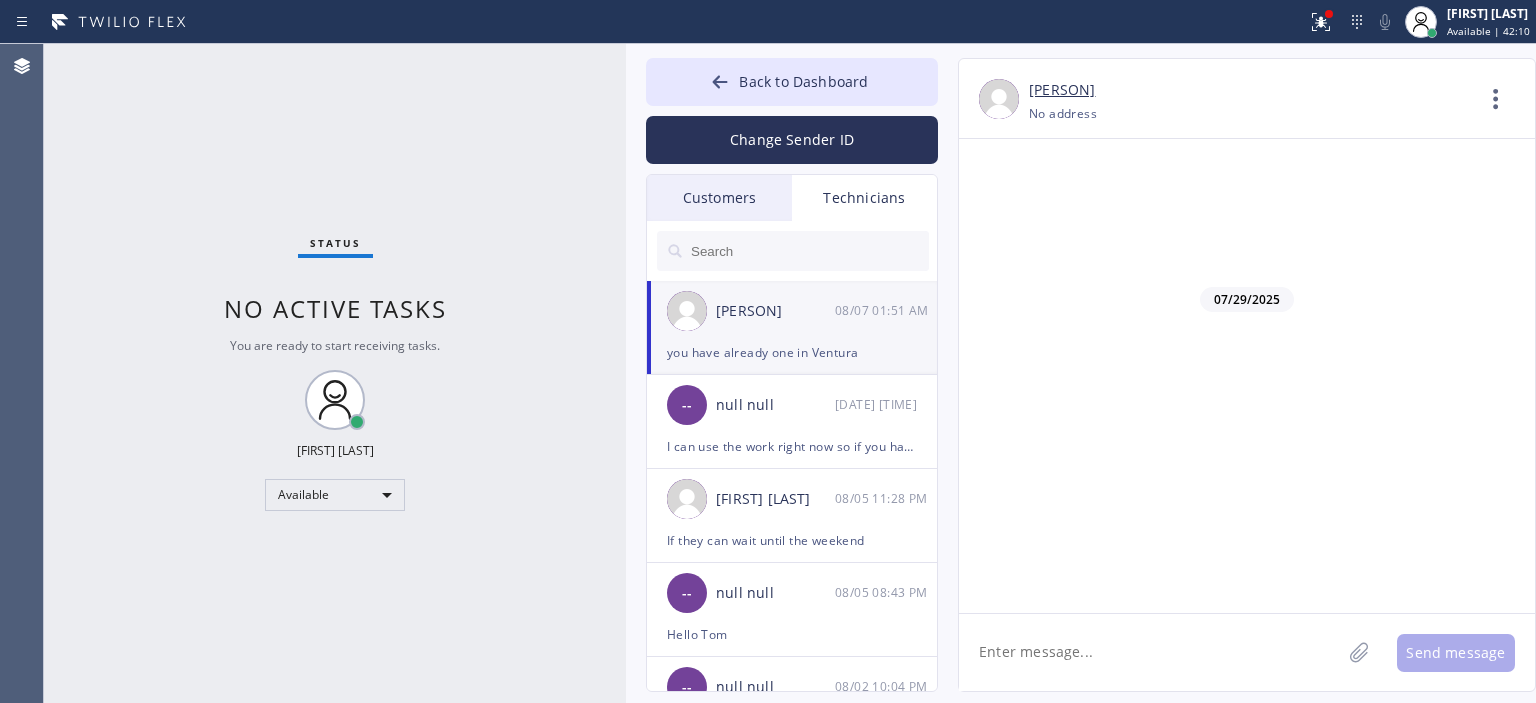 drag, startPoint x: 713, startPoint y: 170, endPoint x: 624, endPoint y: 174, distance: 89.08984 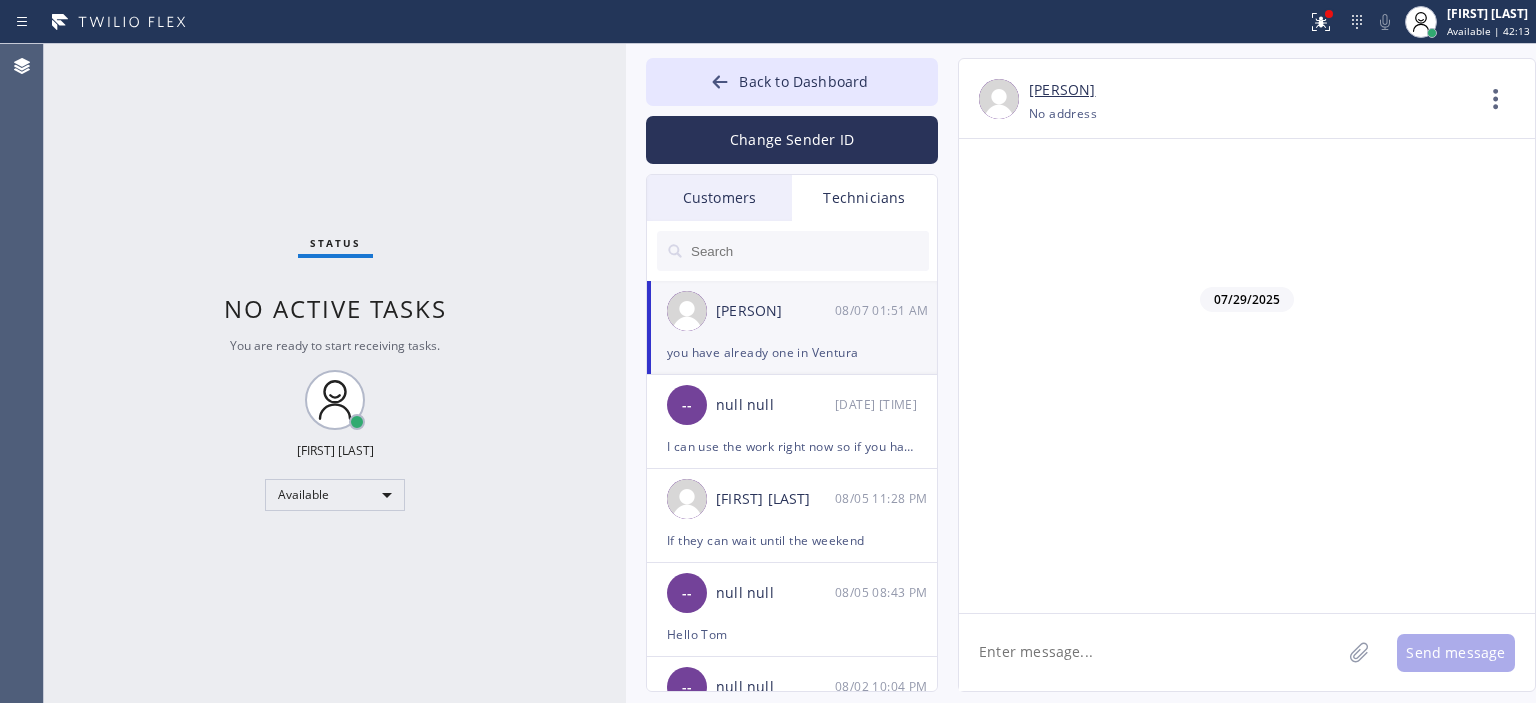 click on "[FIRST] [LAST] +[PHONE] Choose phone number +[PHONE] No address Contact Full Information Call to Technician [DATE] Hello [FIRST], this is [FIRST]
Just wanted to let you know one job got cancelled for today, so it's only onr left on your schedule
[FIRST] [DATE] [TIME] Ok got it [DATE] [TIME] hey [FIRST] when is the soonest for you to take Simi Valley DVC?
[FIRST] [DATE] [TIME] Hey [FIRST], just saw message, available Friday afternoon will be dn in that area Simi valley  [DATE] [TIME] okay got it
they didn't book yet, I'll let you know
[FIRST] [DATE] [TIME] 👍 [DATE] [TIME] [DATE] [FIRST] , ck $600
Completed, [DATE] [TIME] [DATE] [TIME] Morning [FIRST], do u get the info for the job yesterday
[FIRST] [DATE] [TIME] Good morning [FIRST]!
Sorry for such a late response
Would you mind to send all the info about that job to [FIRST] please, unfortunately I'm not able to receive any picture/photos here [FIRST] [DATE] [TIME] Will do  [DATE] [TIME] [DATE] [FIRST] [DATE] [TIME]" at bounding box center (1227, 375) 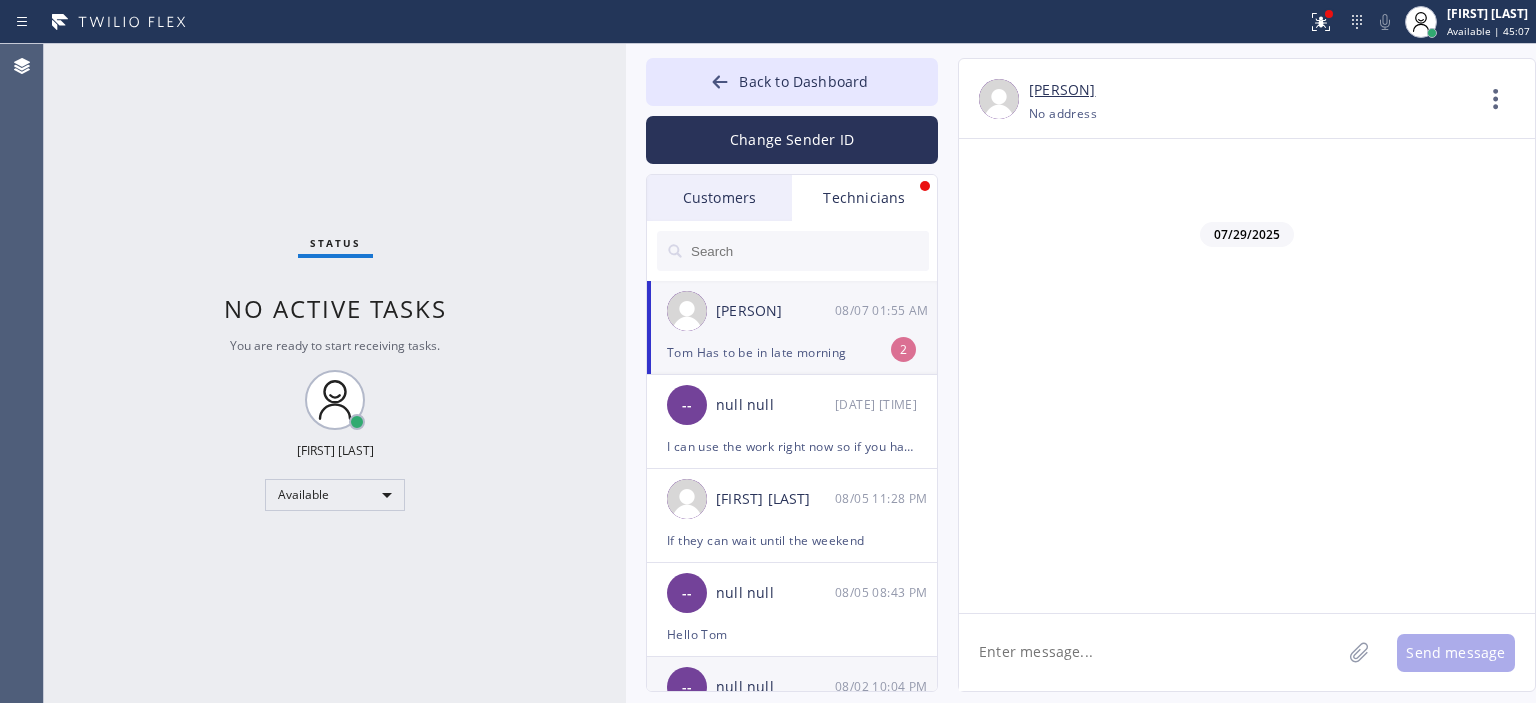 scroll, scrollTop: 117475, scrollLeft: 0, axis: vertical 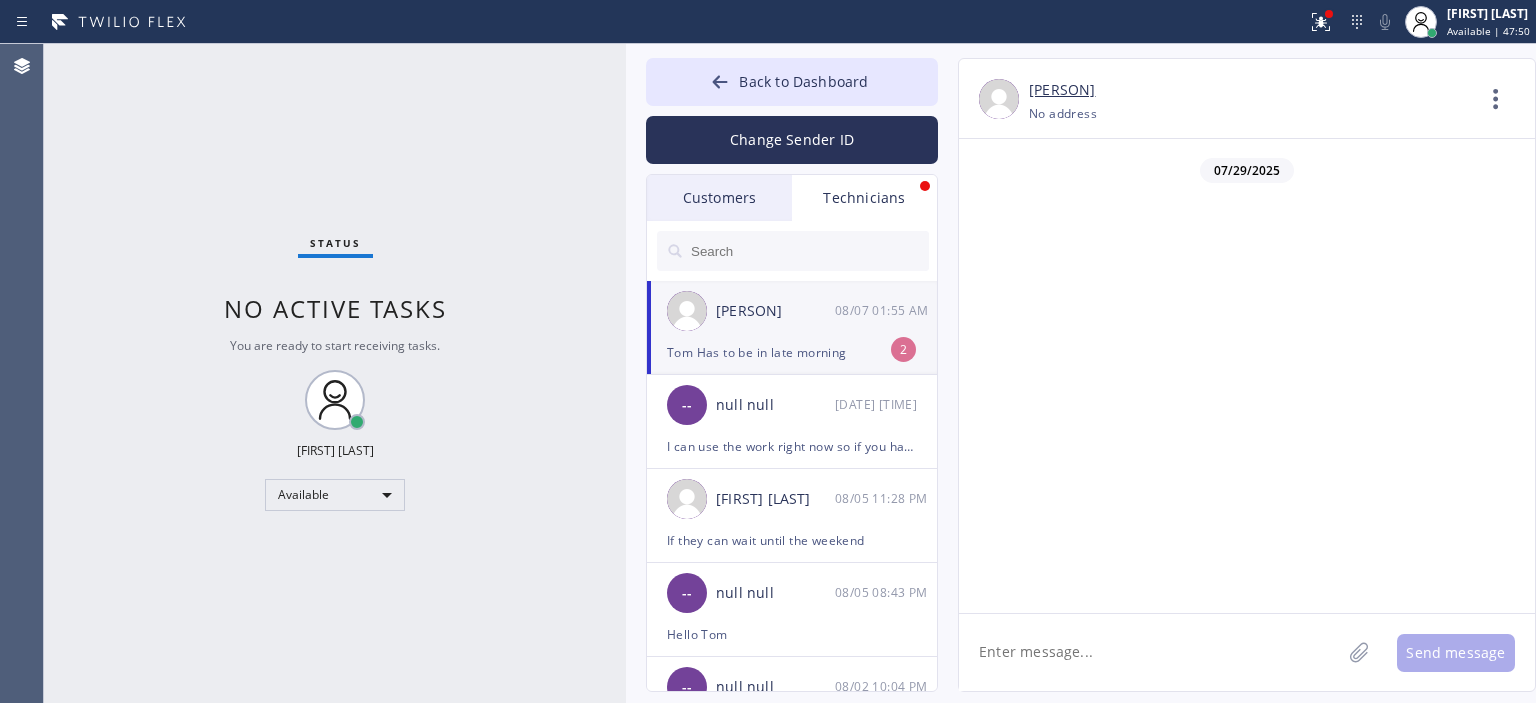 click on "Yes [DATE]" at bounding box center [1247, 2387] 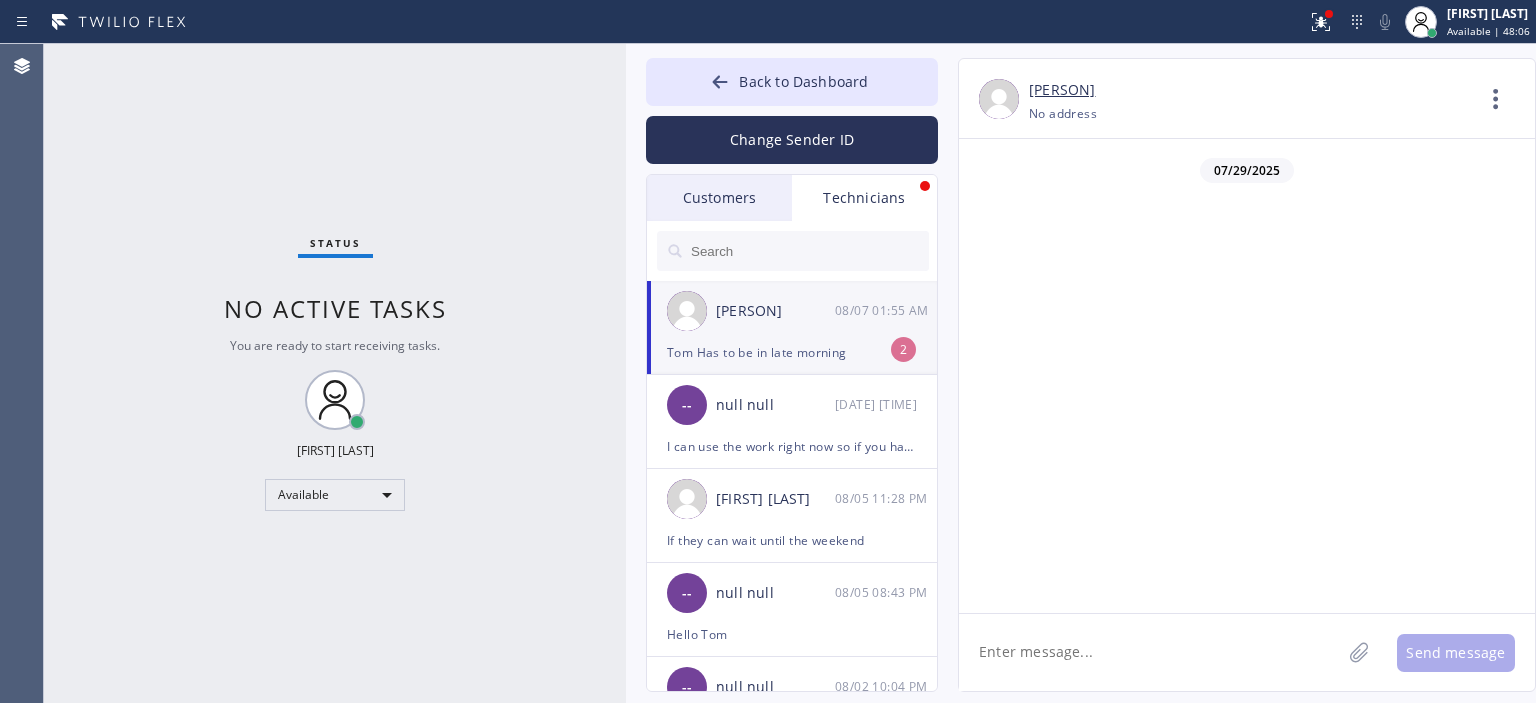 click 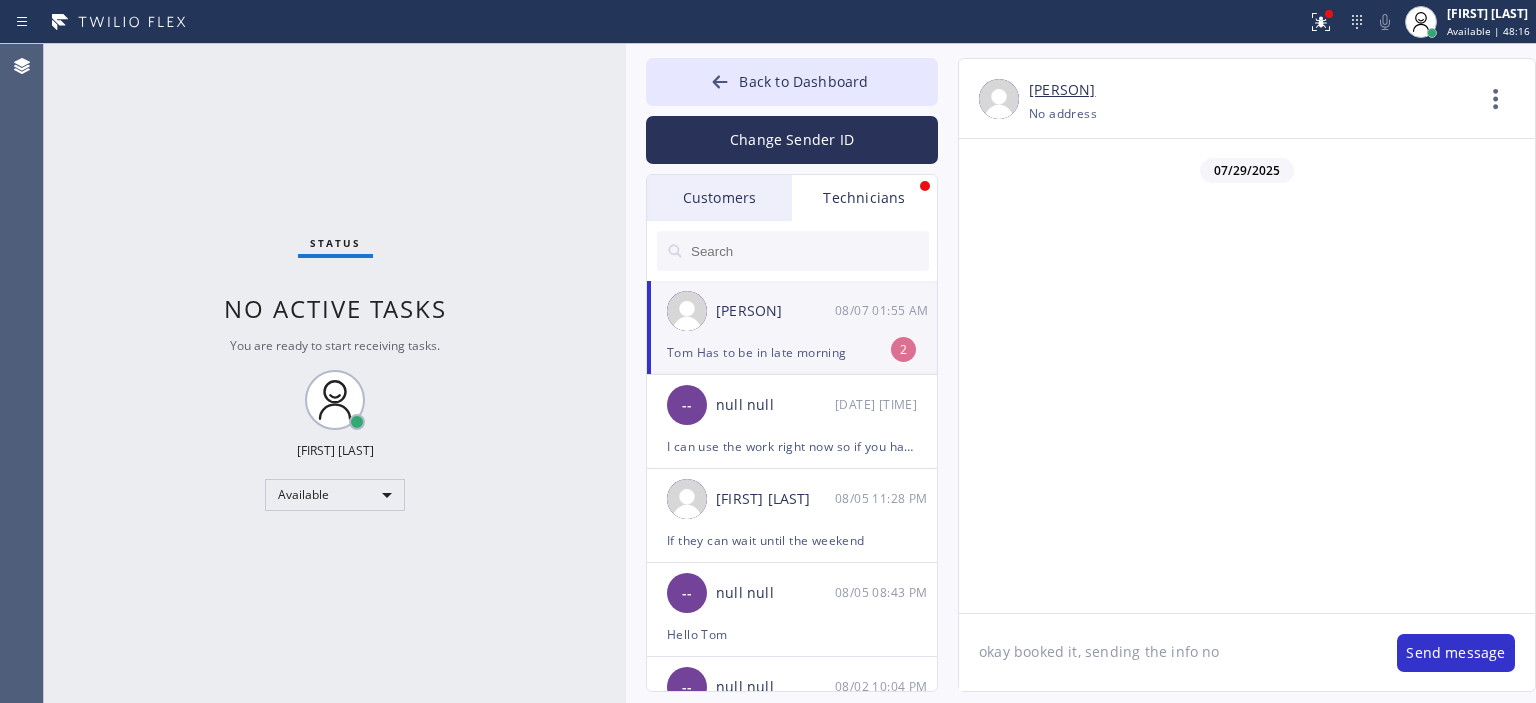 type on "okay booked it, sending the info now" 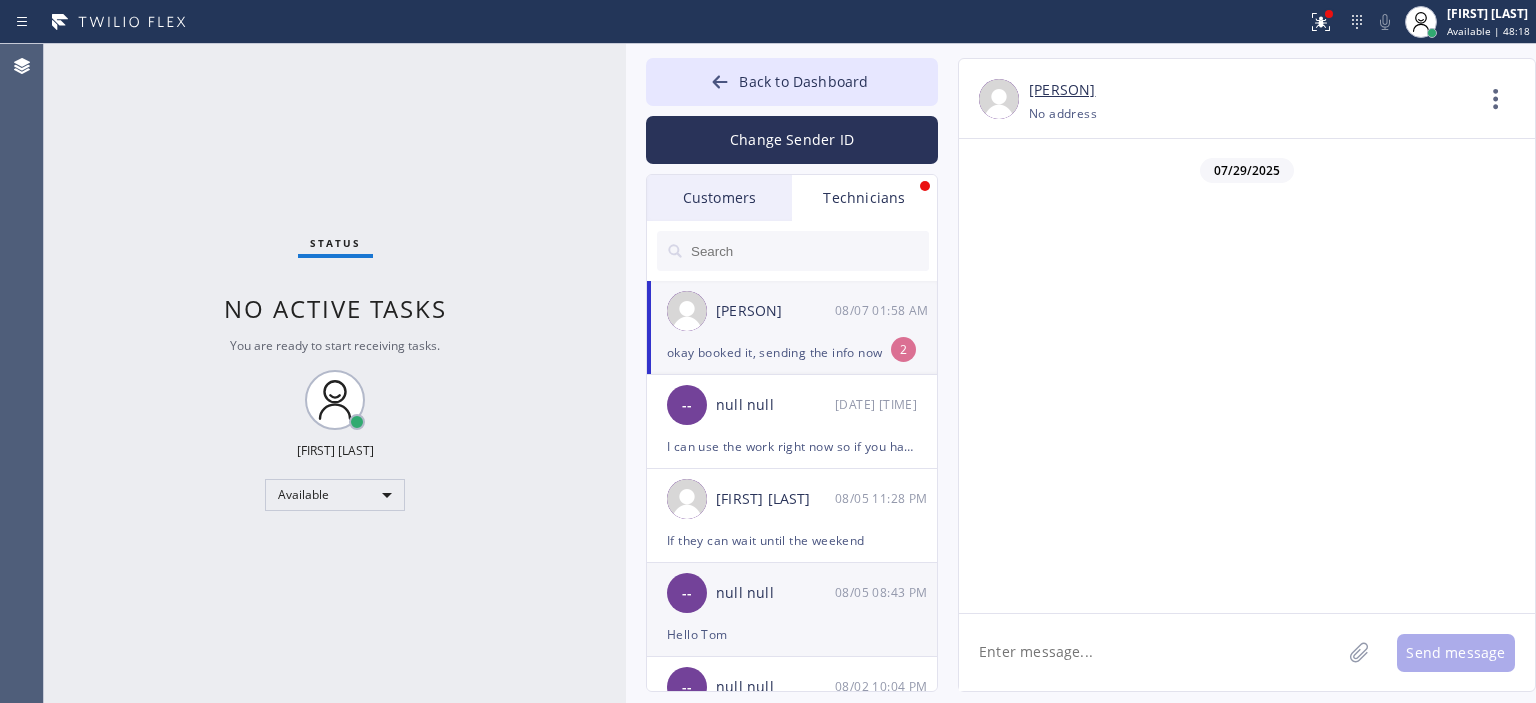 scroll, scrollTop: 117544, scrollLeft: 0, axis: vertical 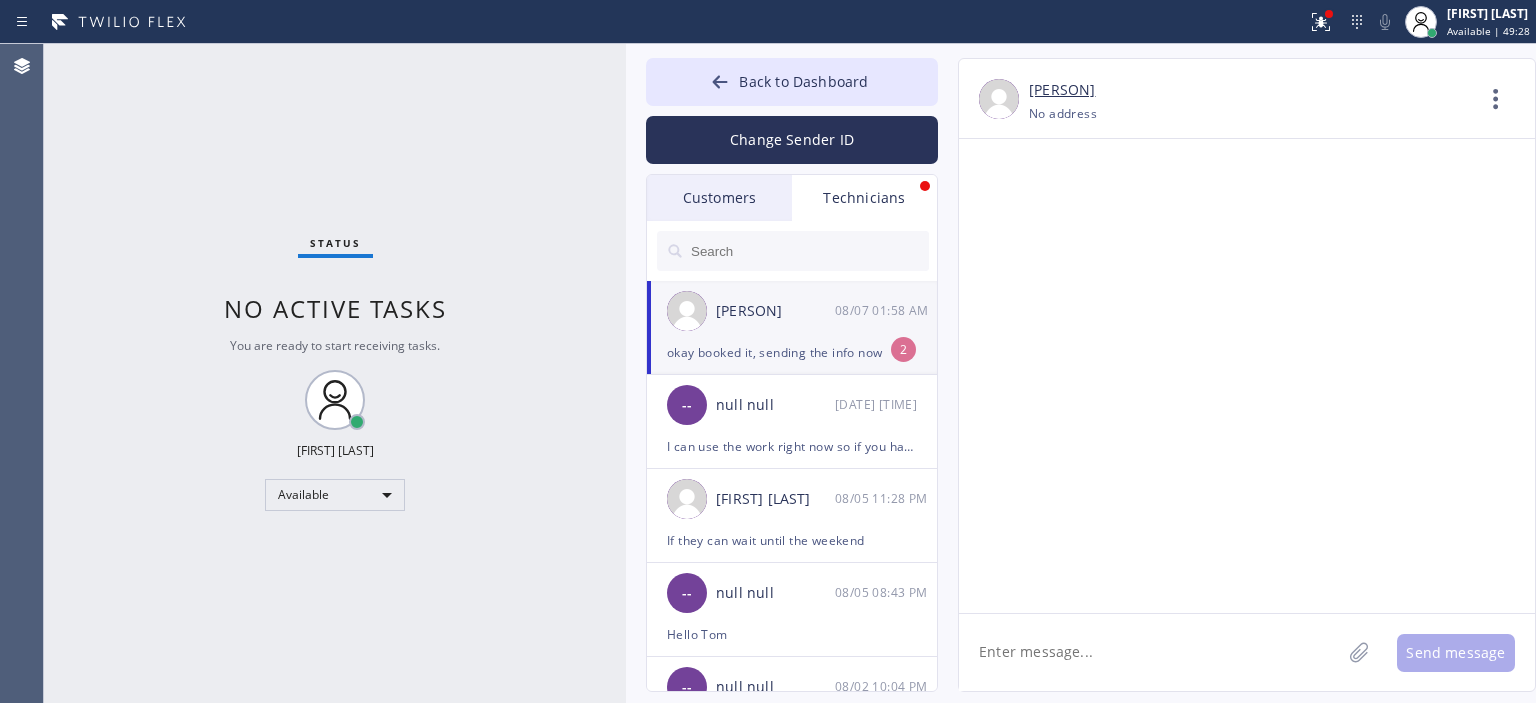 click 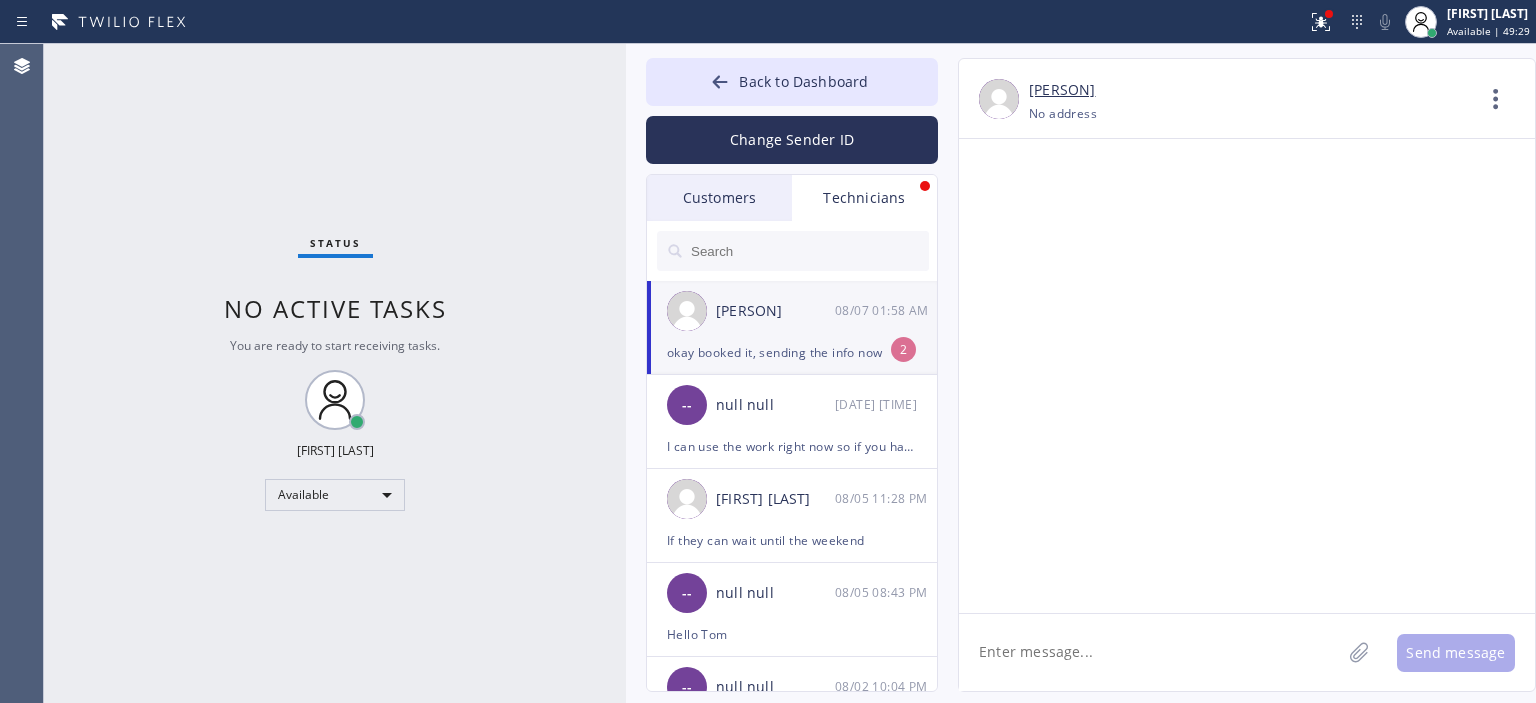 paste on "[FIRST] [LAST]
Phone:
([PHONE])
Email:
[EMAIL]
Address:
[NUMBER] [STREET], [CITY], [STATE], [POSTAL_CODE]" 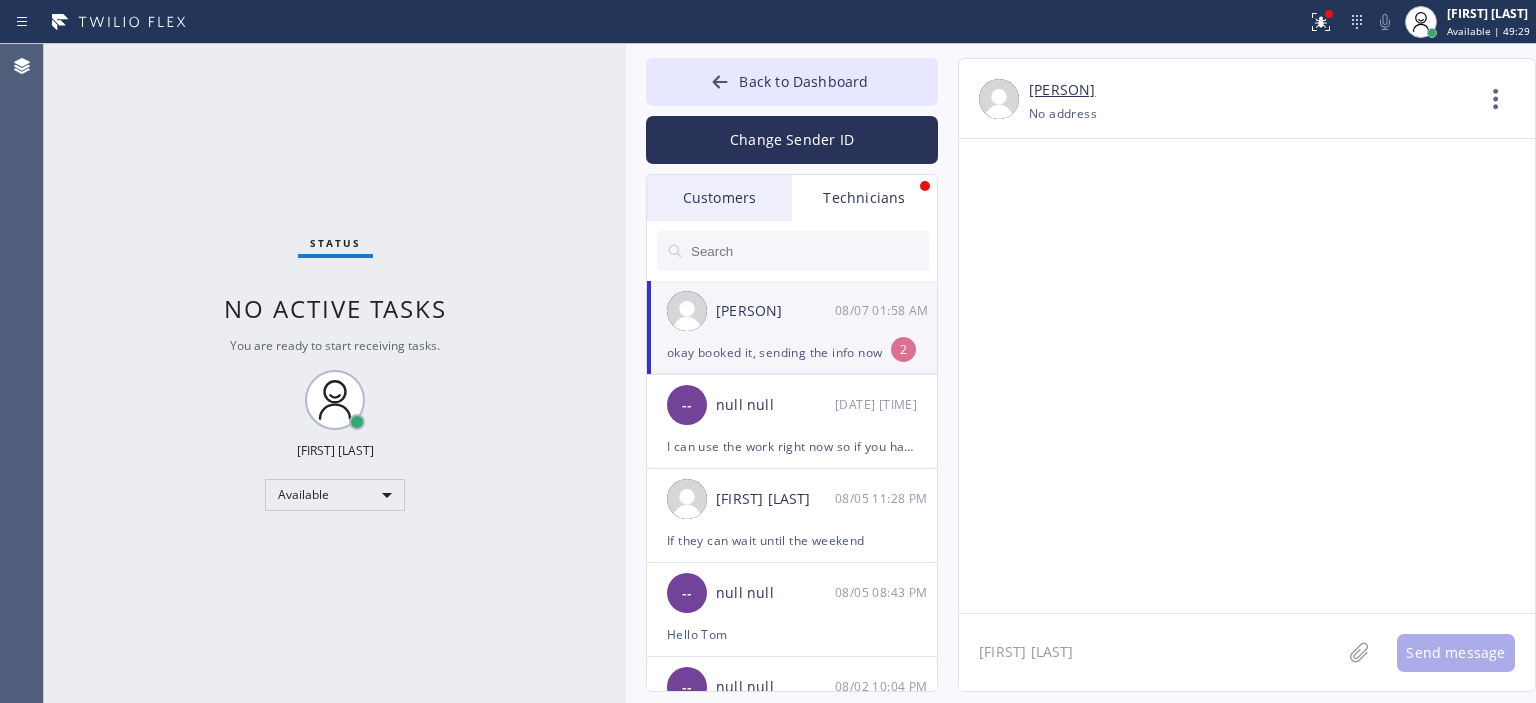 scroll, scrollTop: 246, scrollLeft: 0, axis: vertical 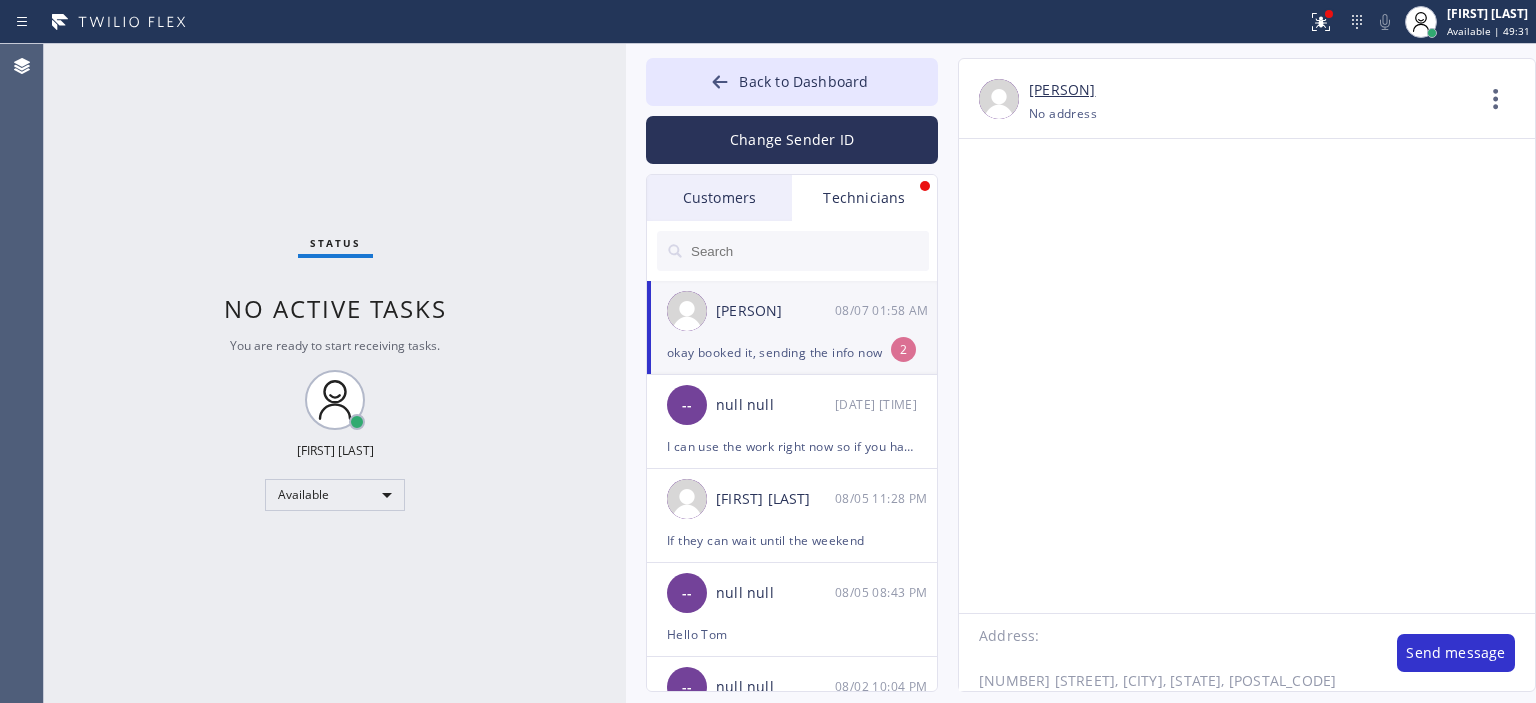drag, startPoint x: 982, startPoint y: 668, endPoint x: 969, endPoint y: 637, distance: 33.61547 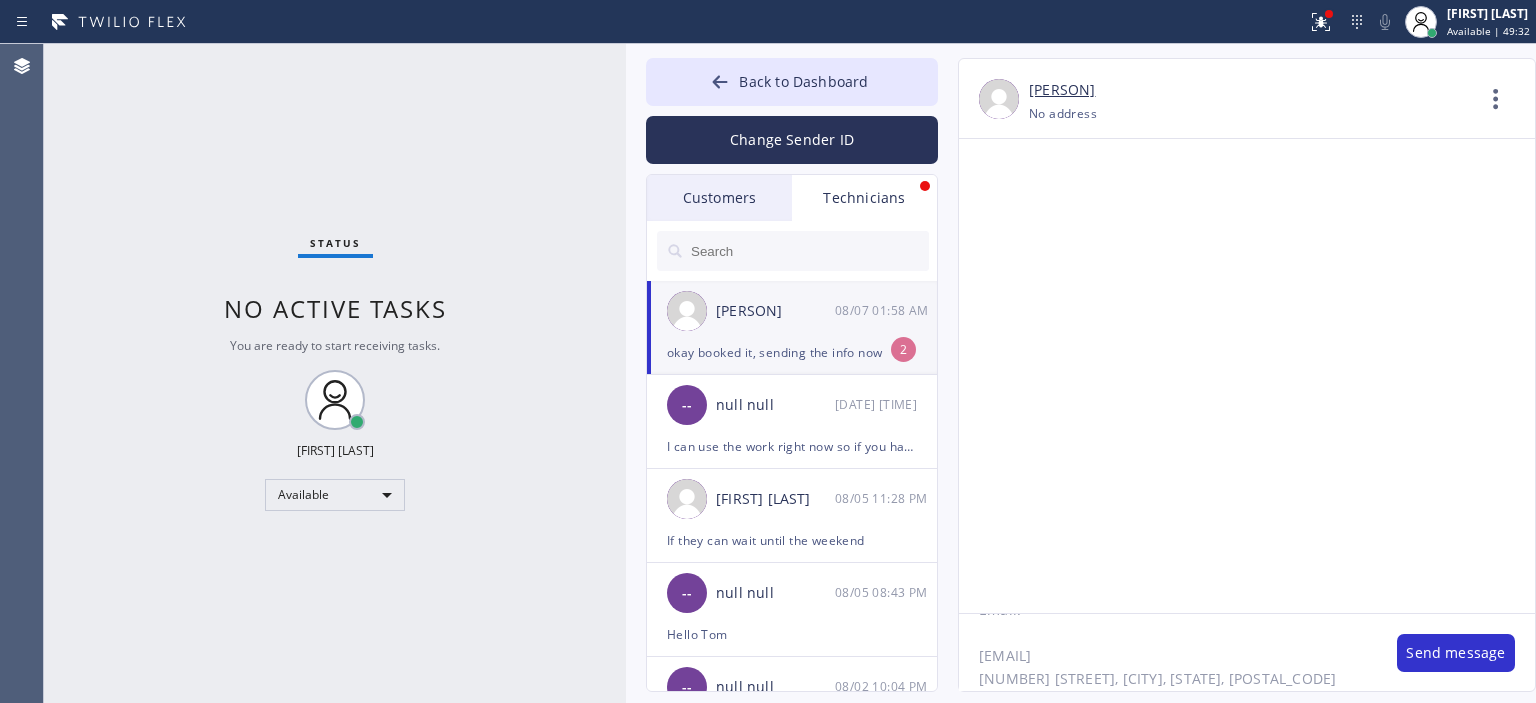 scroll, scrollTop: 177, scrollLeft: 0, axis: vertical 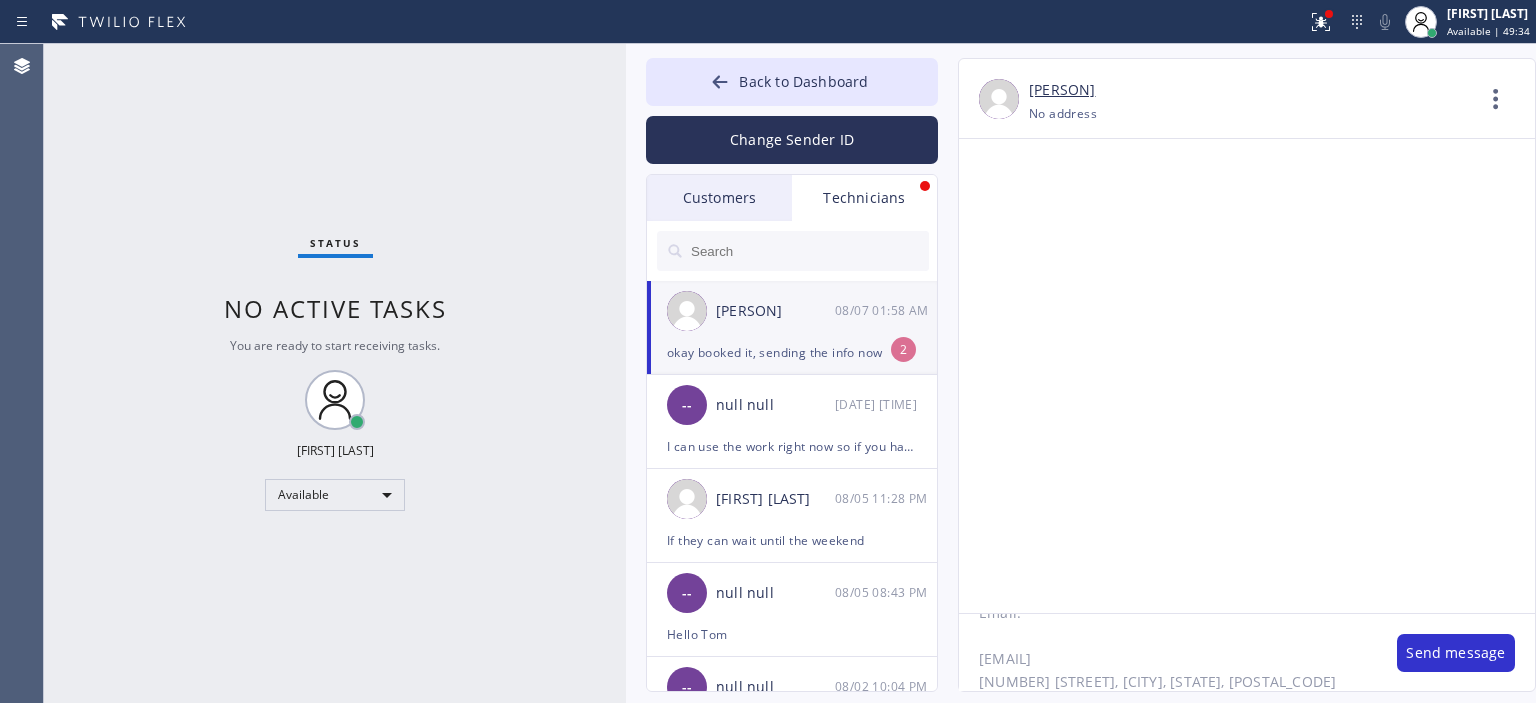 drag, startPoint x: 1143, startPoint y: 663, endPoint x: 957, endPoint y: 639, distance: 187.54199 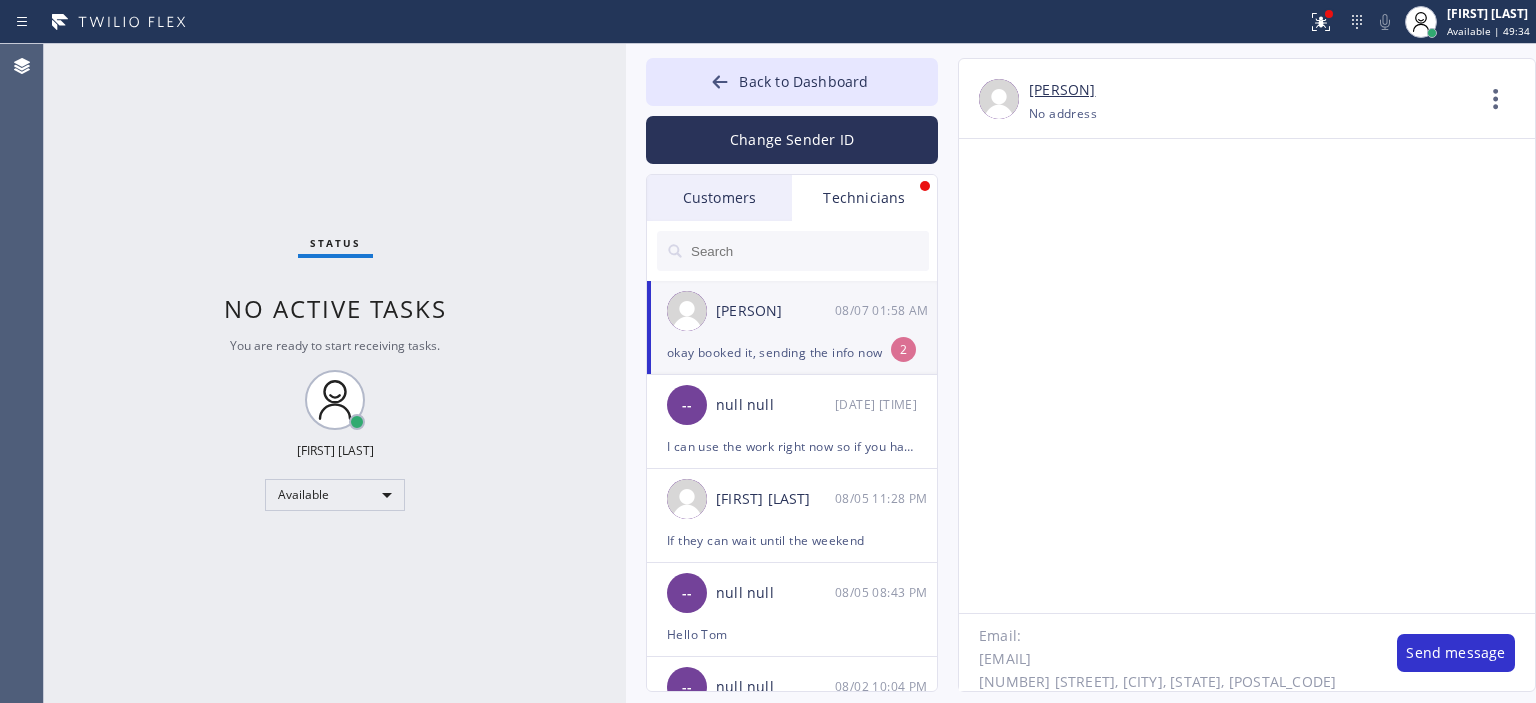 scroll, scrollTop: 132, scrollLeft: 0, axis: vertical 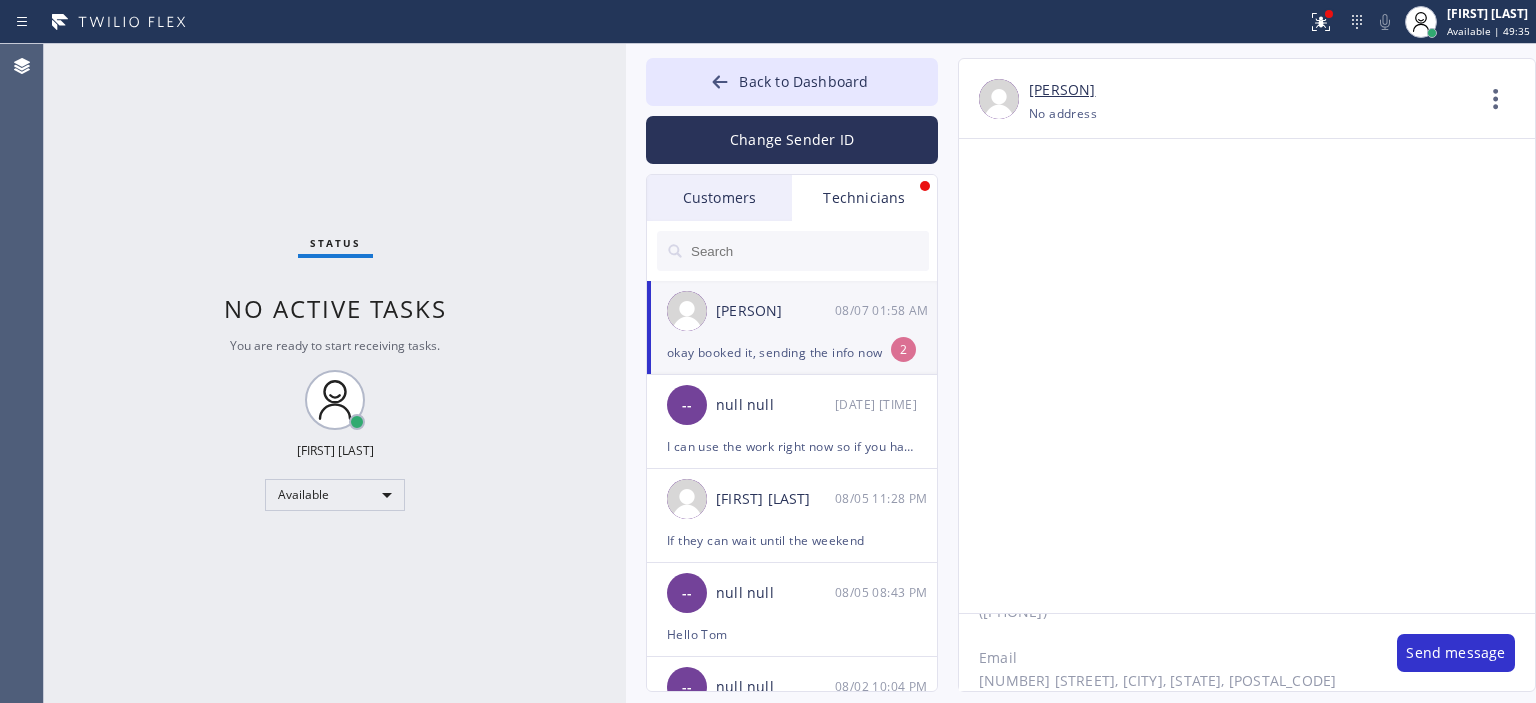 drag, startPoint x: 1031, startPoint y: 657, endPoint x: 972, endPoint y: 655, distance: 59.03389 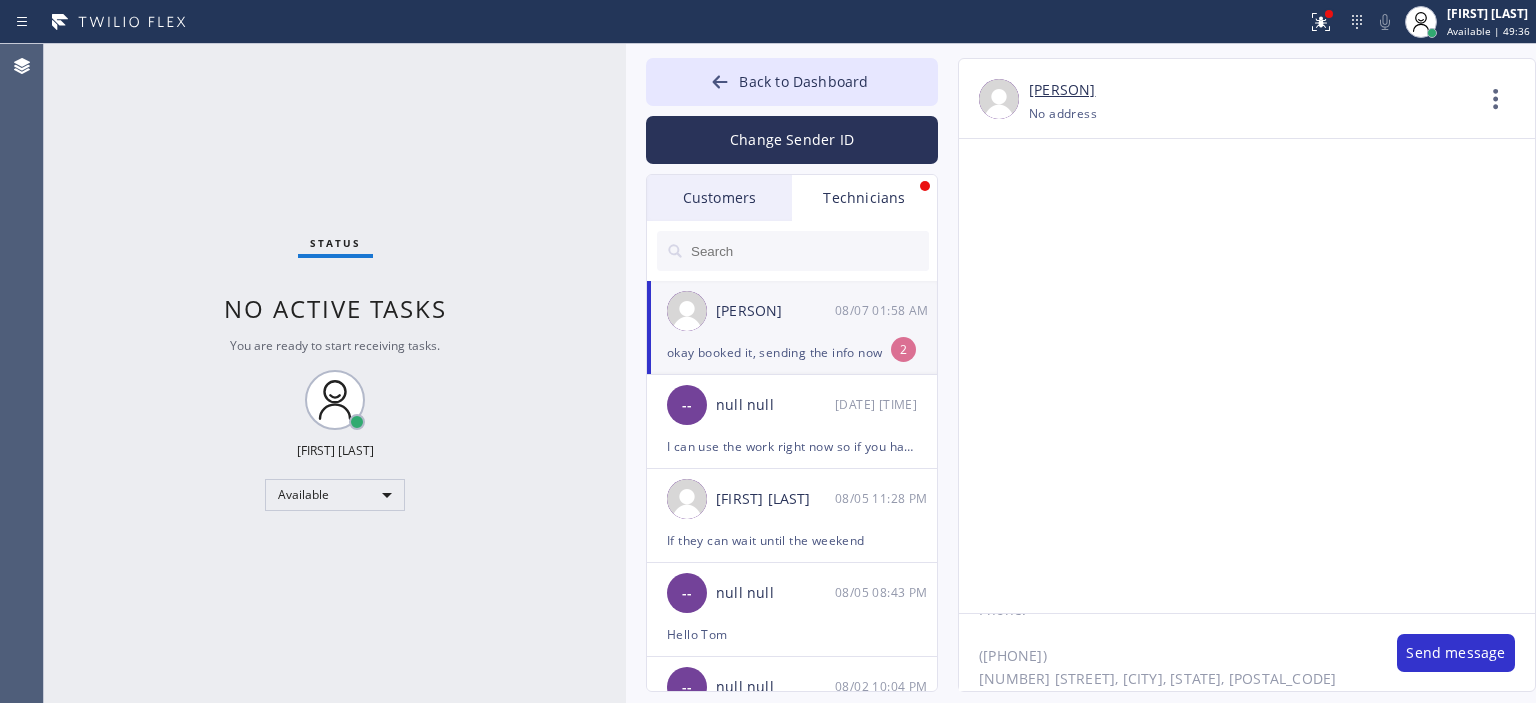 scroll, scrollTop: 85, scrollLeft: 0, axis: vertical 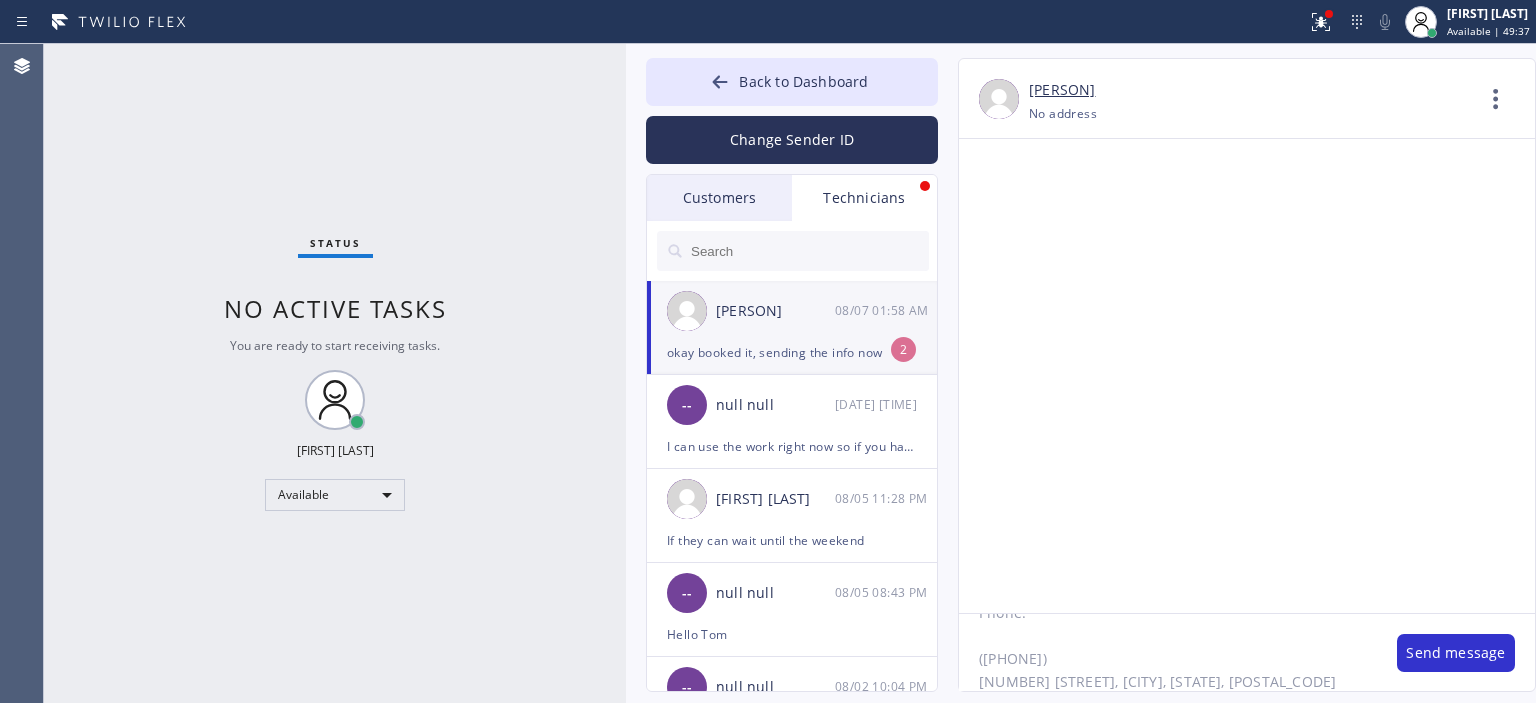 click on "[PERSON]
Phone:
([PHONE])
[NUMBER] [STREET], [CITY], [STATE], [POSTAL_CODE]" 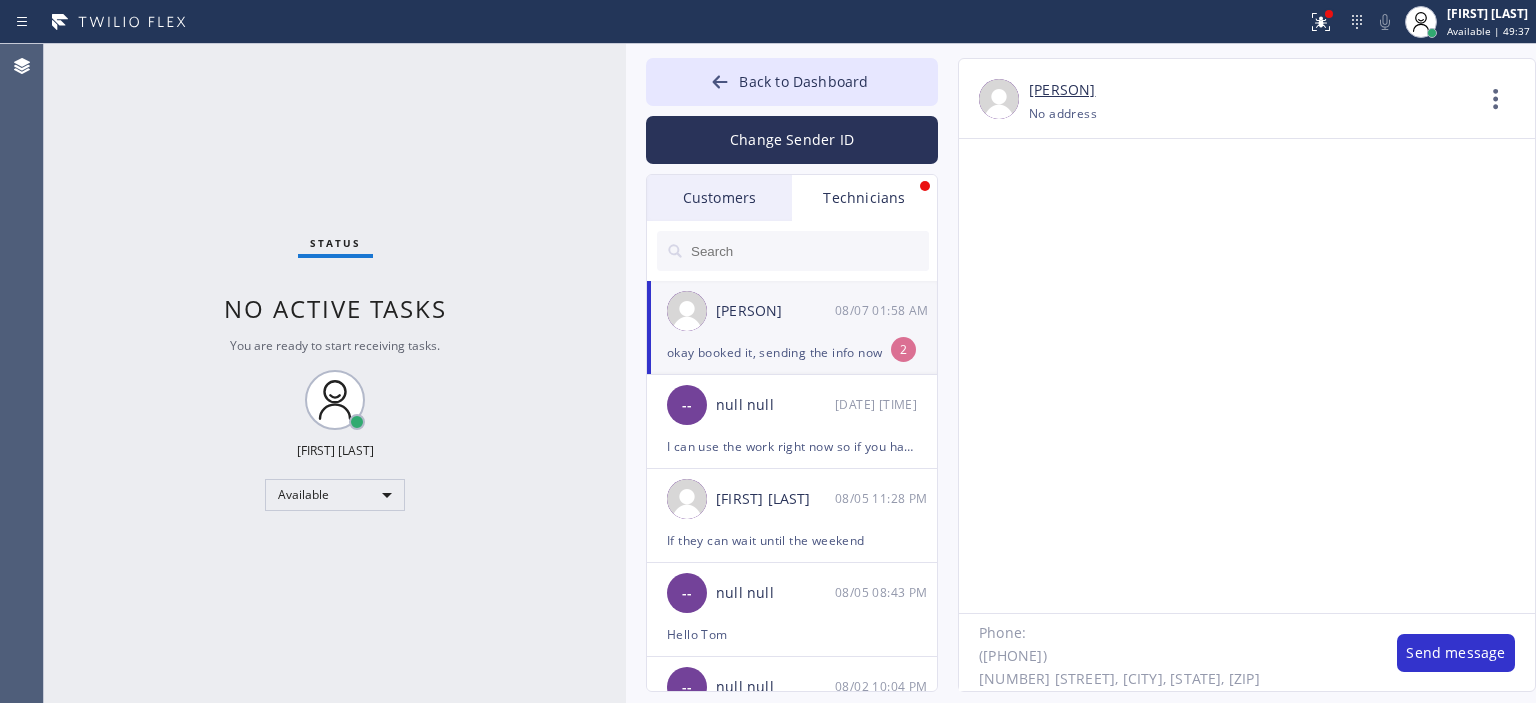 scroll, scrollTop: 63, scrollLeft: 0, axis: vertical 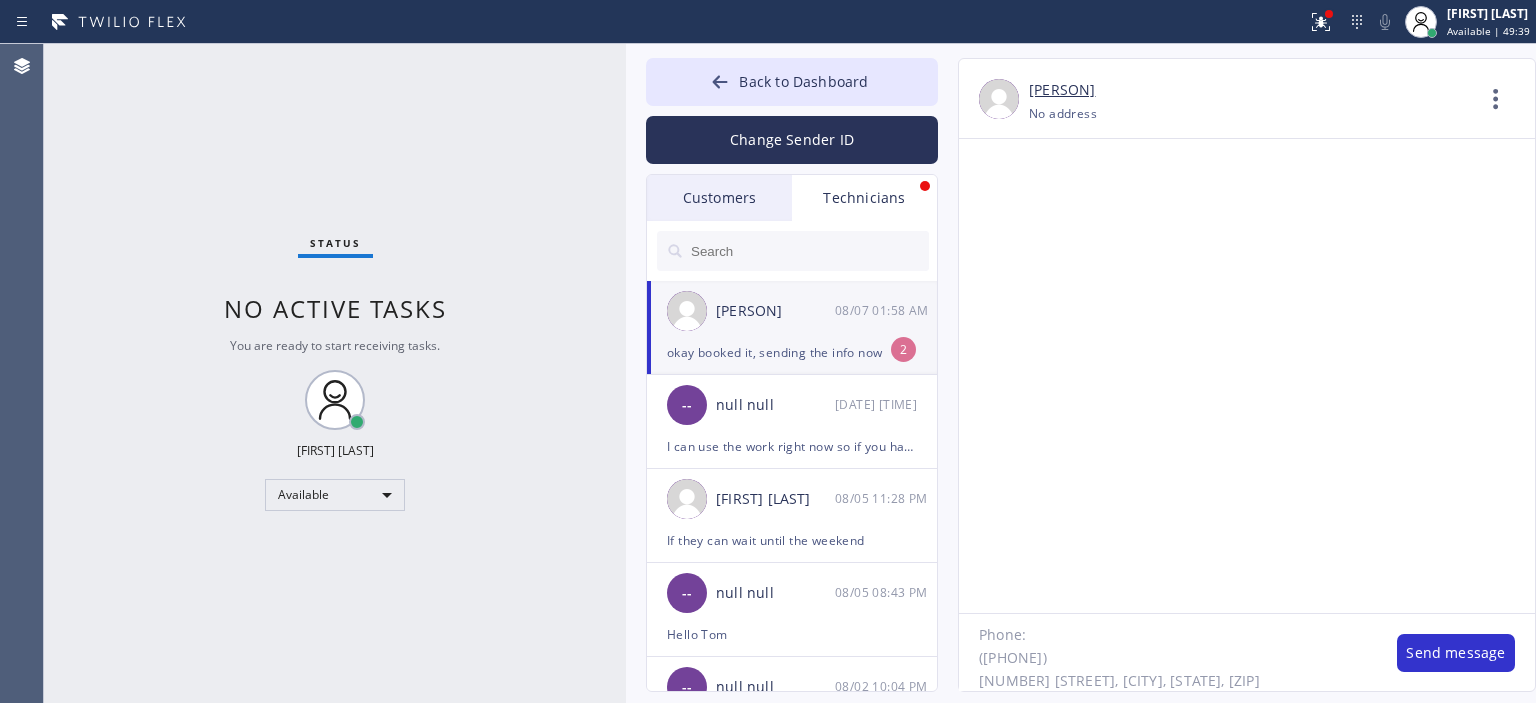 drag, startPoint x: 1044, startPoint y: 635, endPoint x: 964, endPoint y: 635, distance: 80 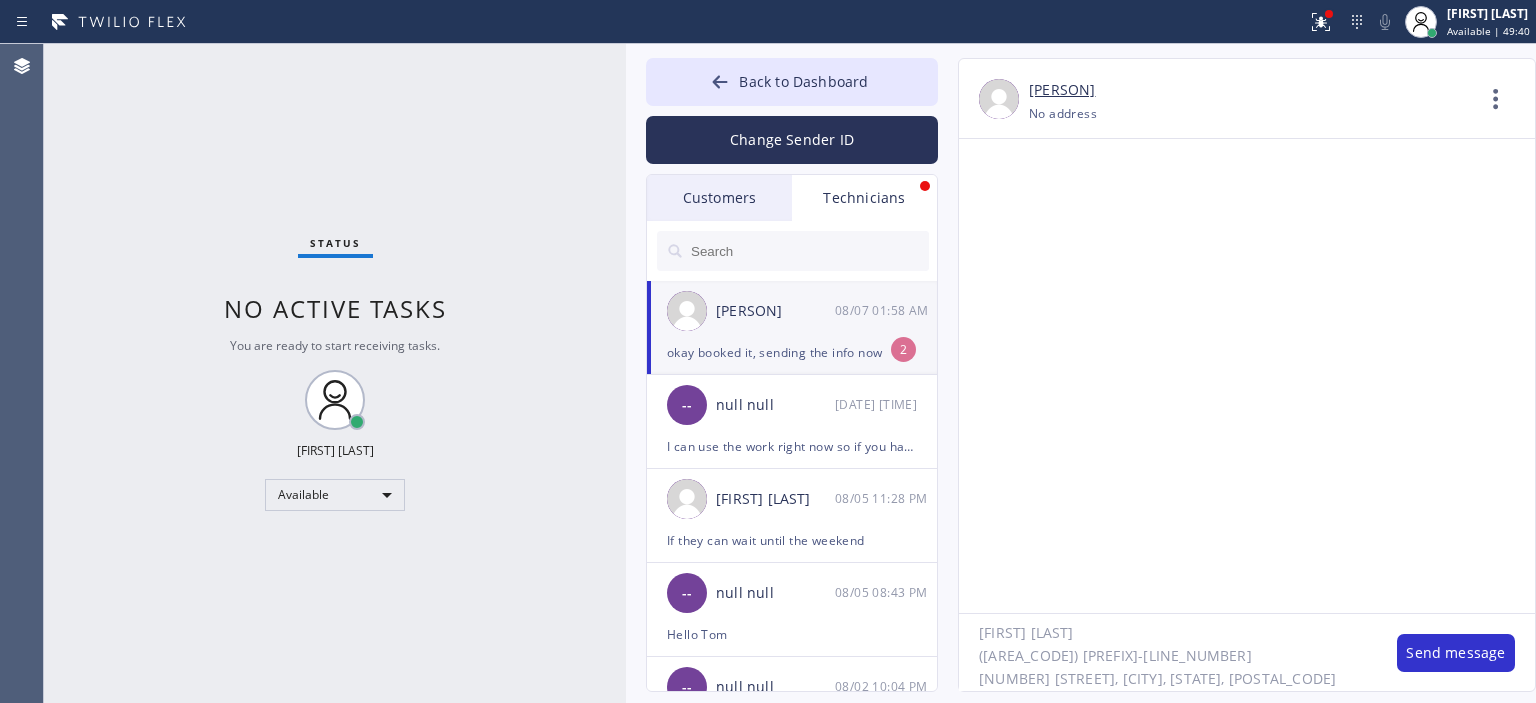 scroll, scrollTop: 16, scrollLeft: 0, axis: vertical 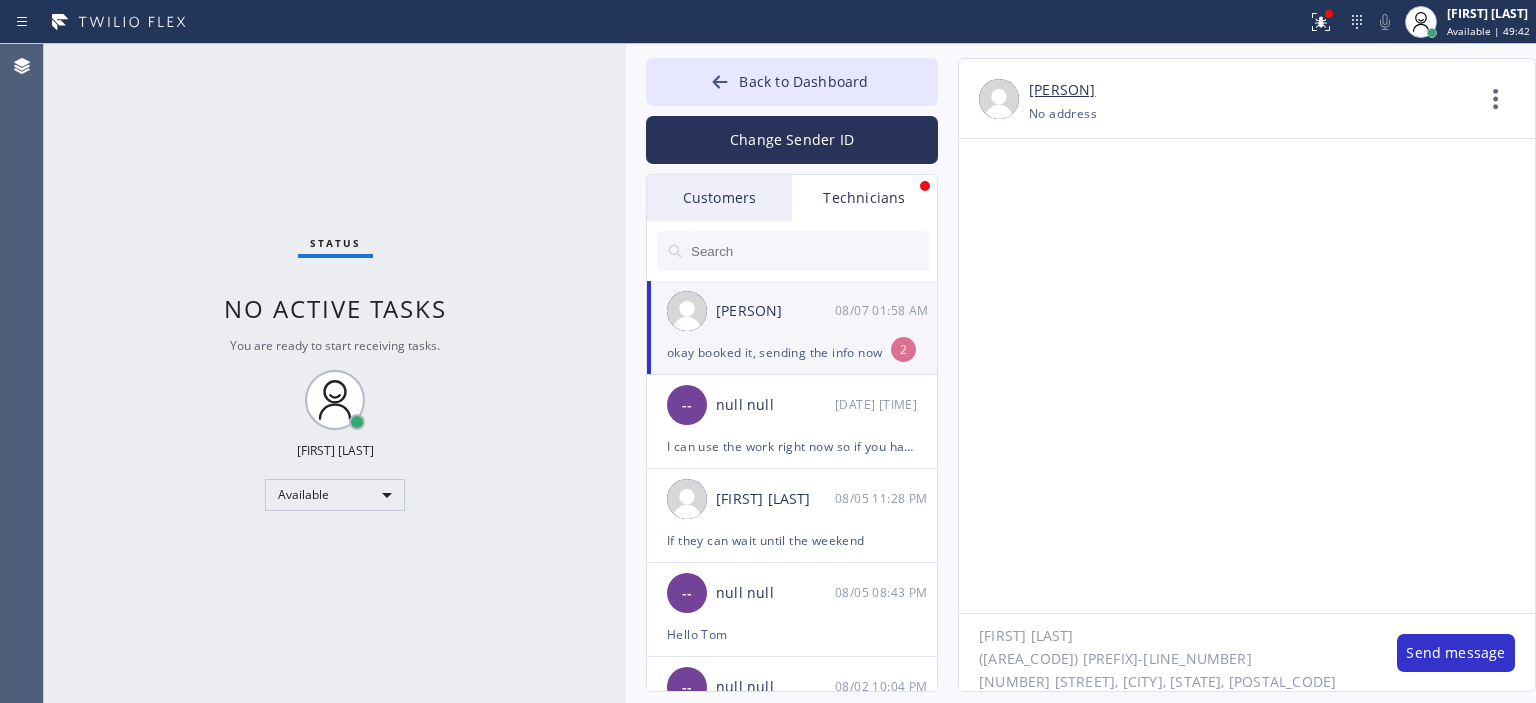 click on "[FIRST] [LAST]
([AREA_CODE]) [PREFIX]-[LINE_NUMBER]
[NUMBER] [STREET], [CITY], [STATE], [POSTAL_CODE]" 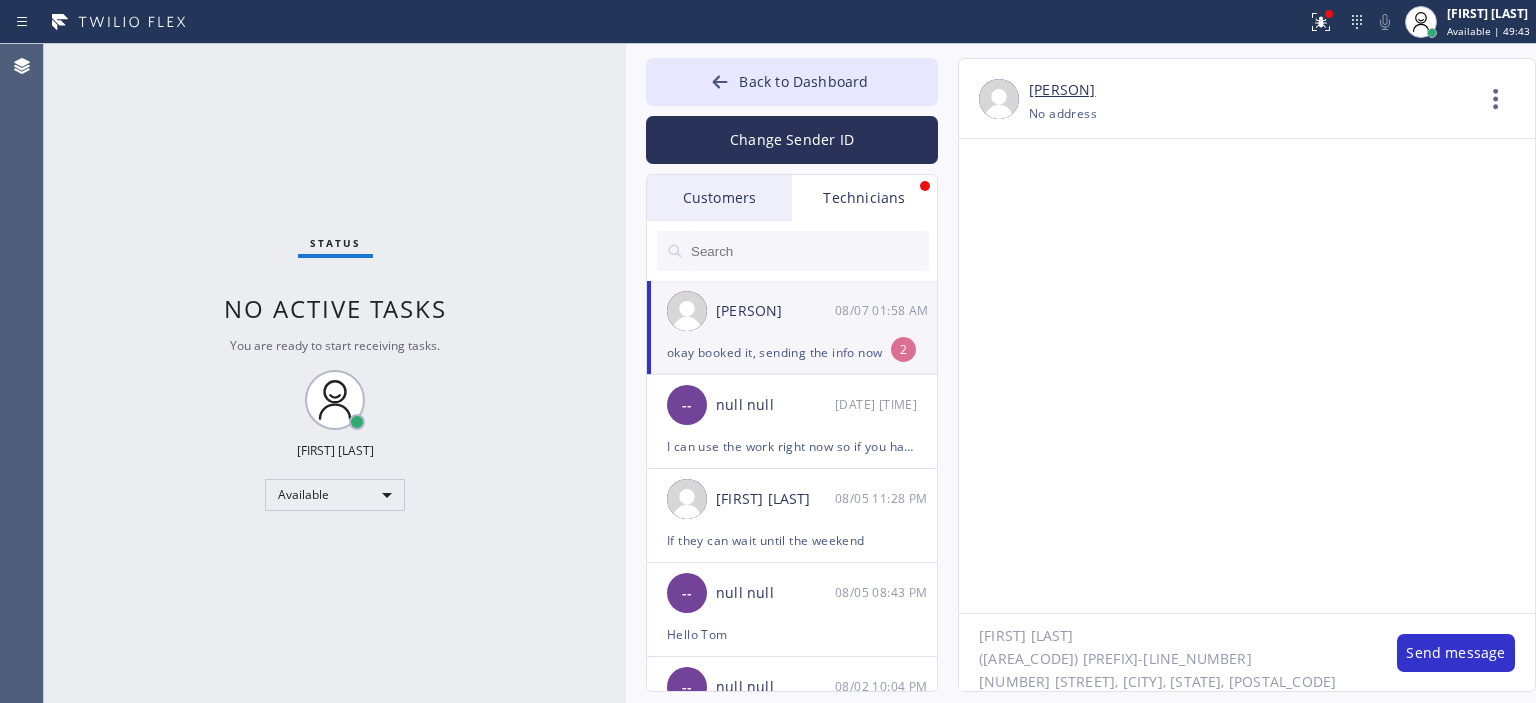 type on "[PERSON] [LAST]
([PHONE])" 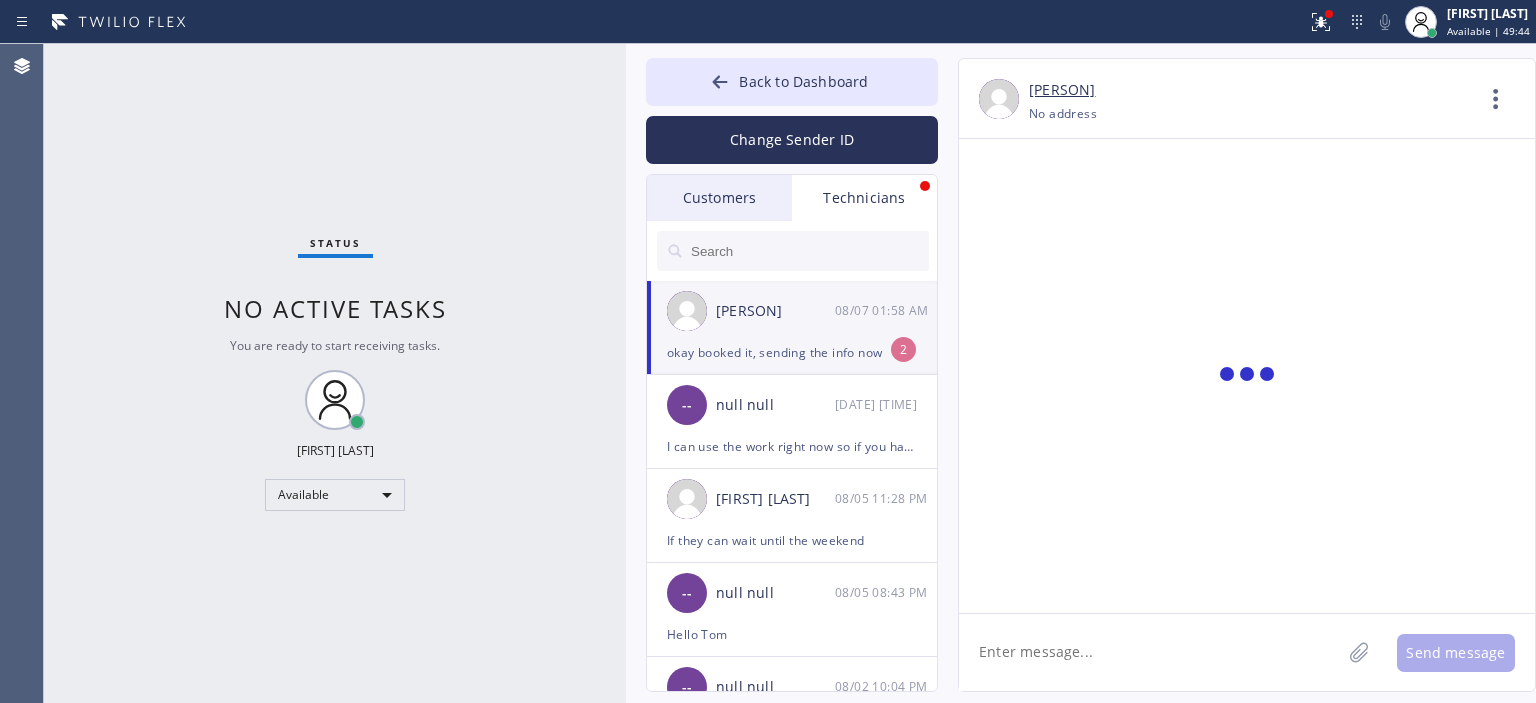 scroll, scrollTop: 0, scrollLeft: 0, axis: both 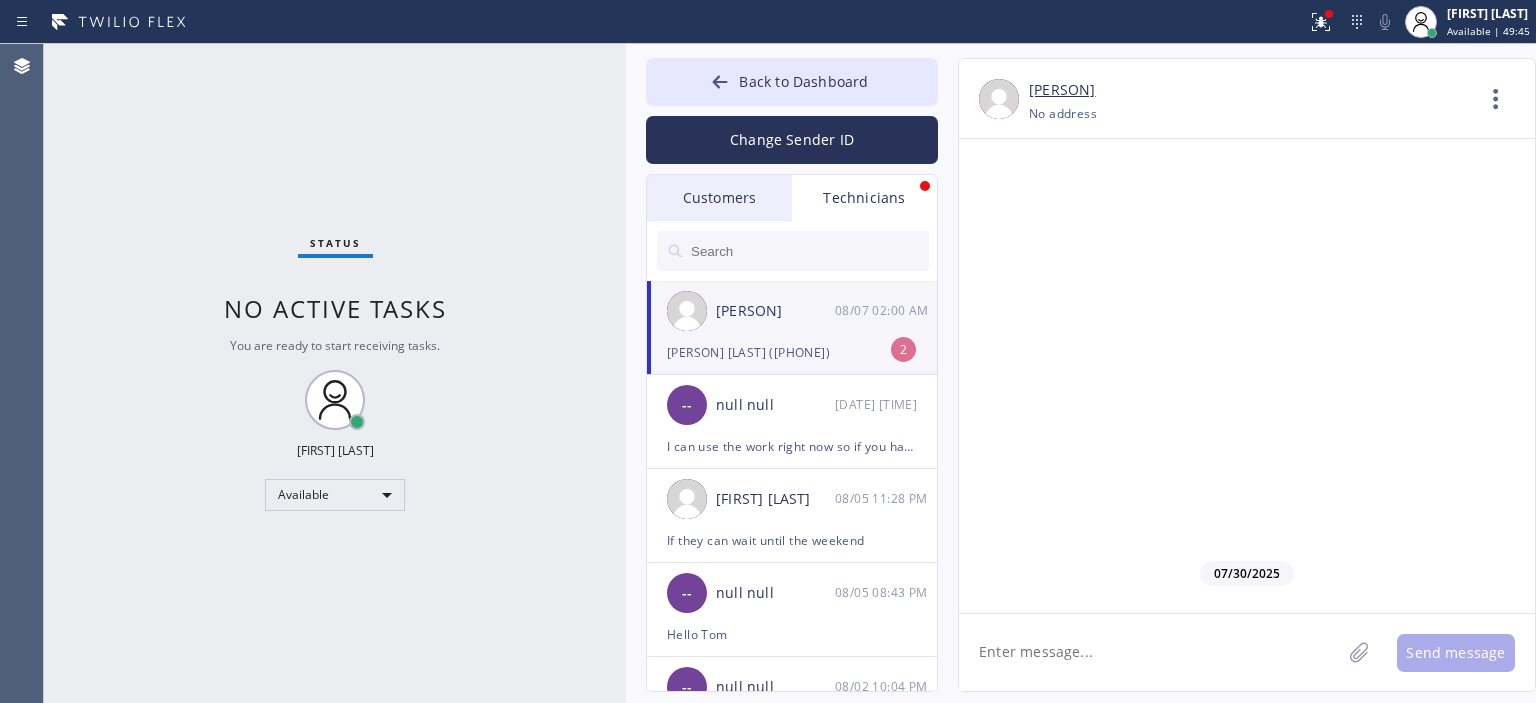 click 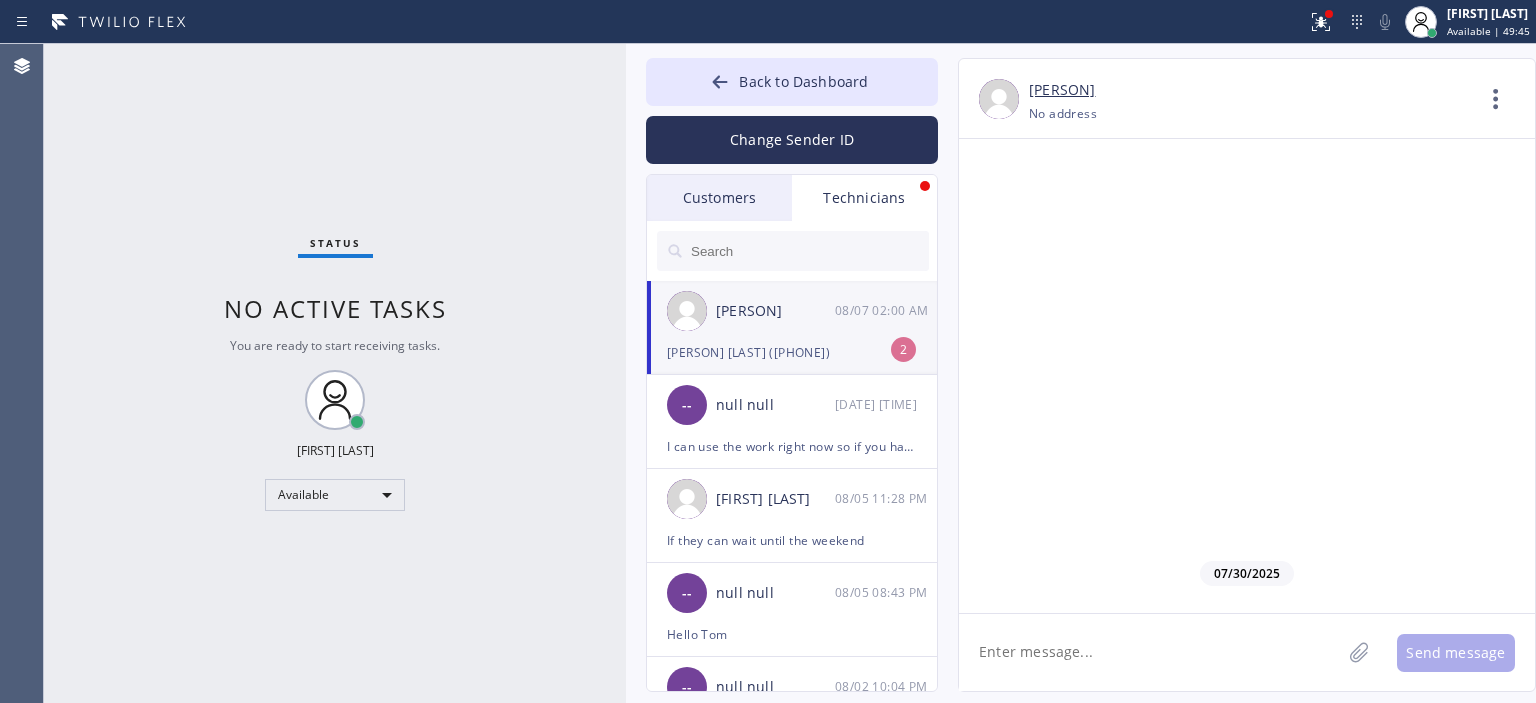 paste on "[NUMBER] [STREET], [CITY], [STATE], [POSTAL CODE]" 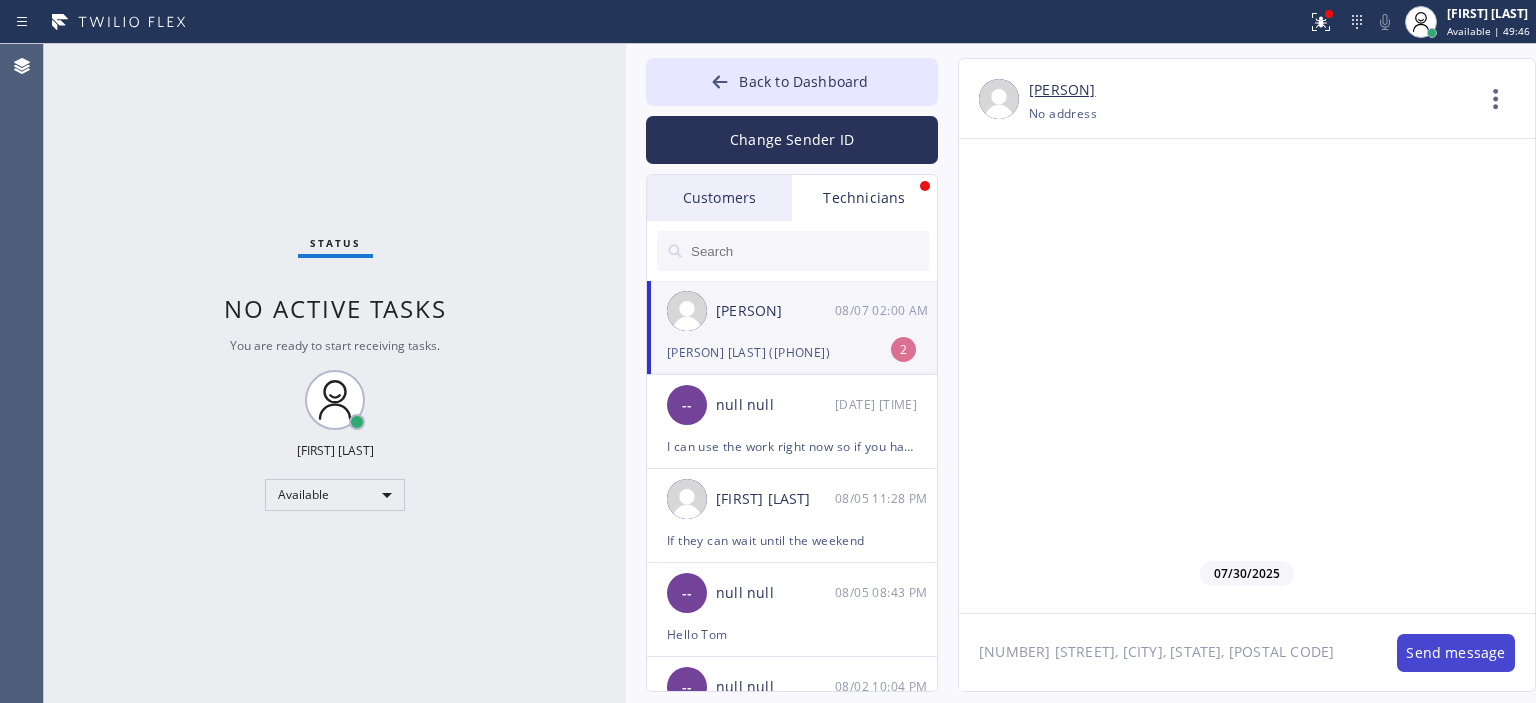 type on "[NUMBER] [STREET], [CITY], [STATE], [POSTAL CODE]" 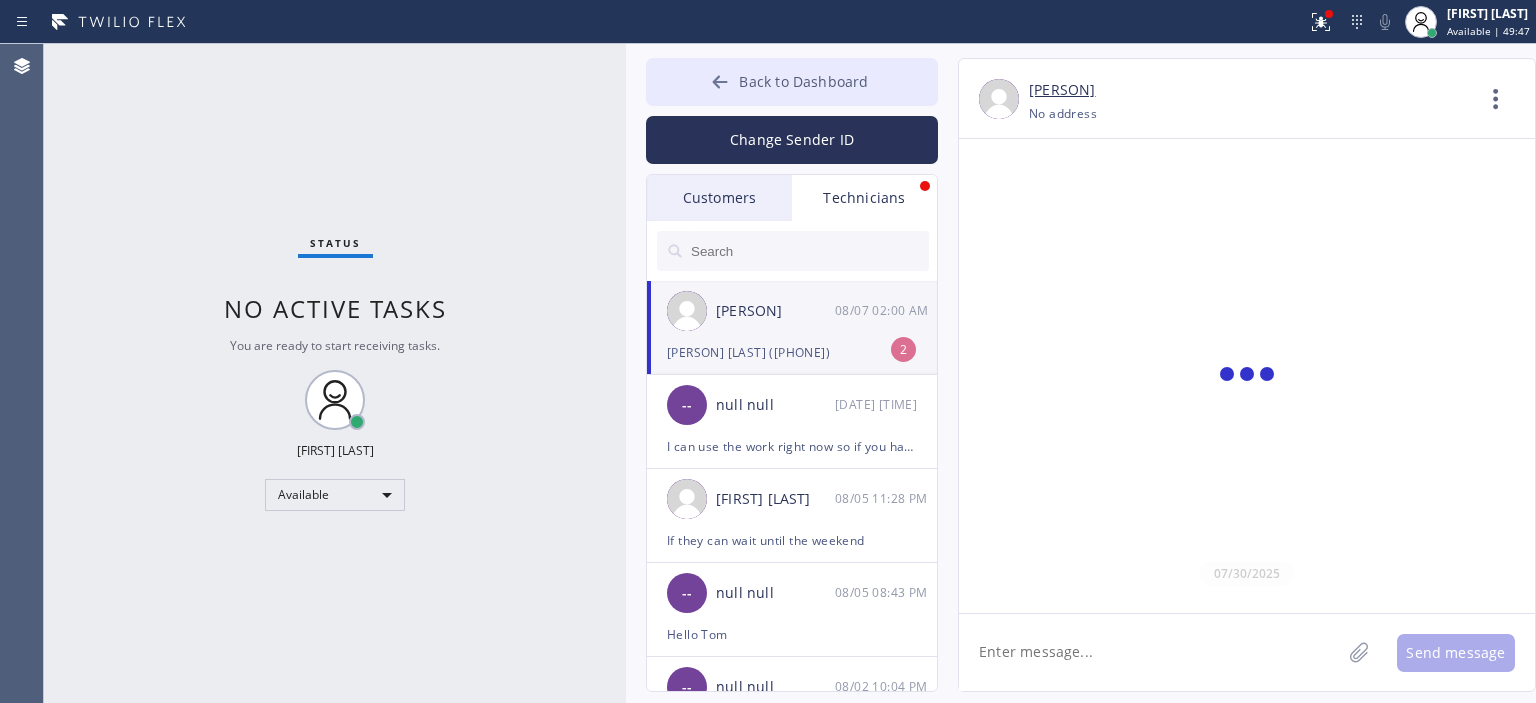 scroll, scrollTop: 117683, scrollLeft: 0, axis: vertical 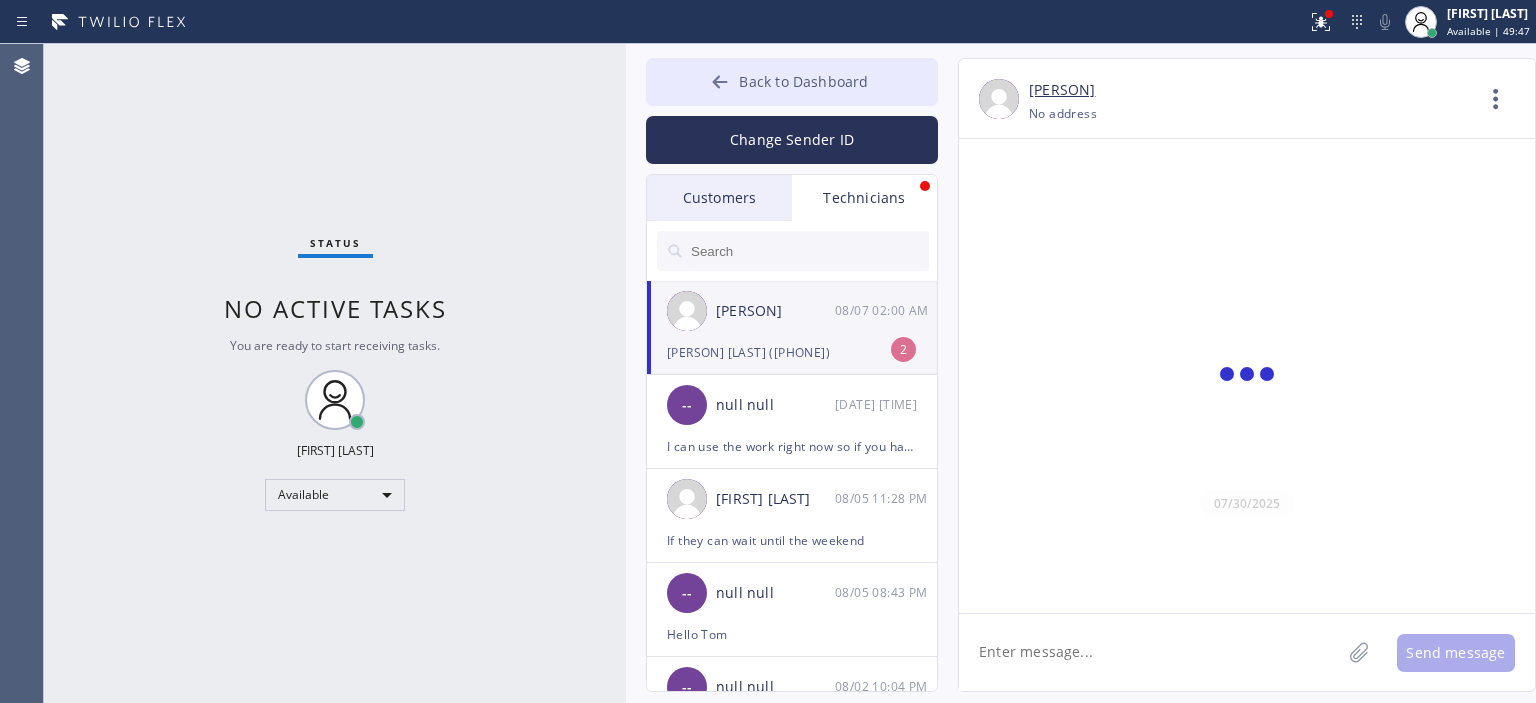 click 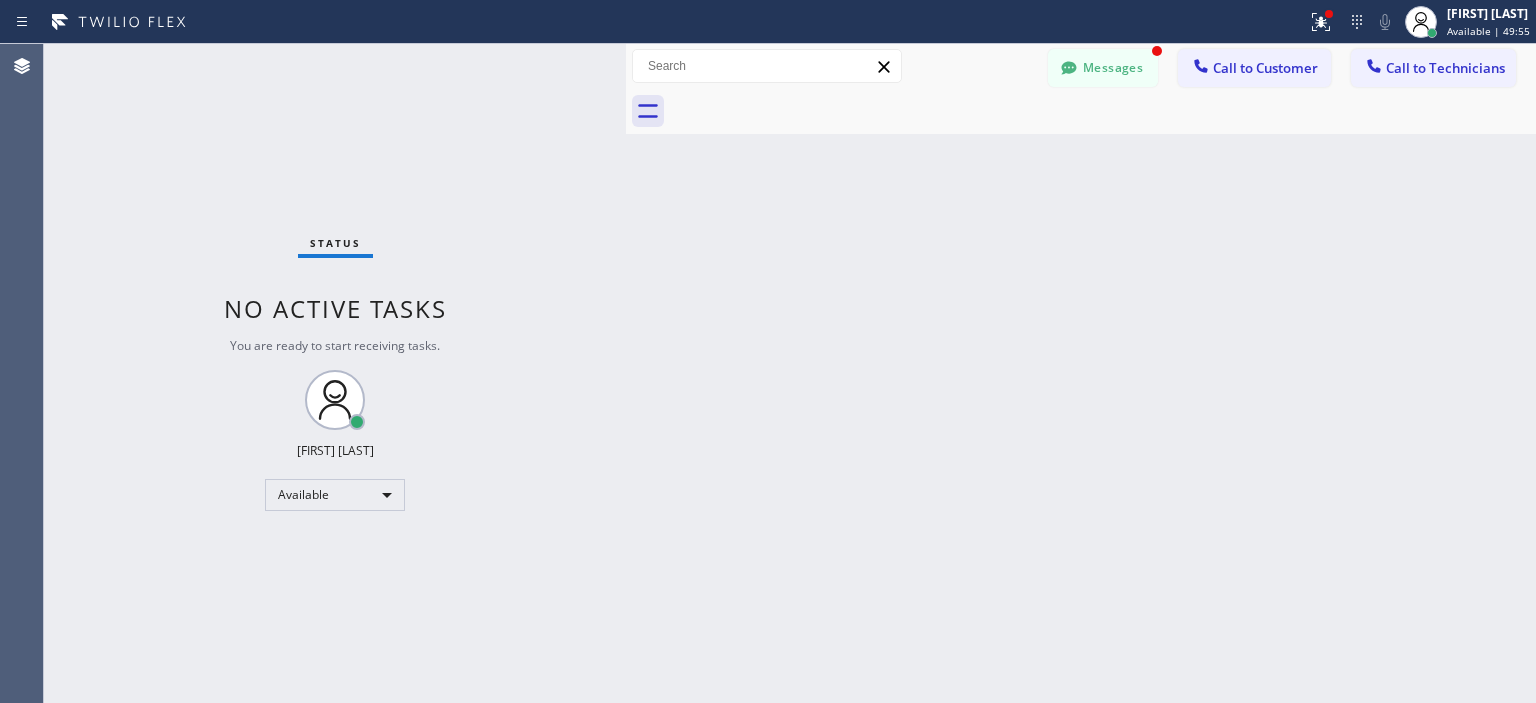 drag, startPoint x: 161, startPoint y: 147, endPoint x: 319, endPoint y: 142, distance: 158.0791 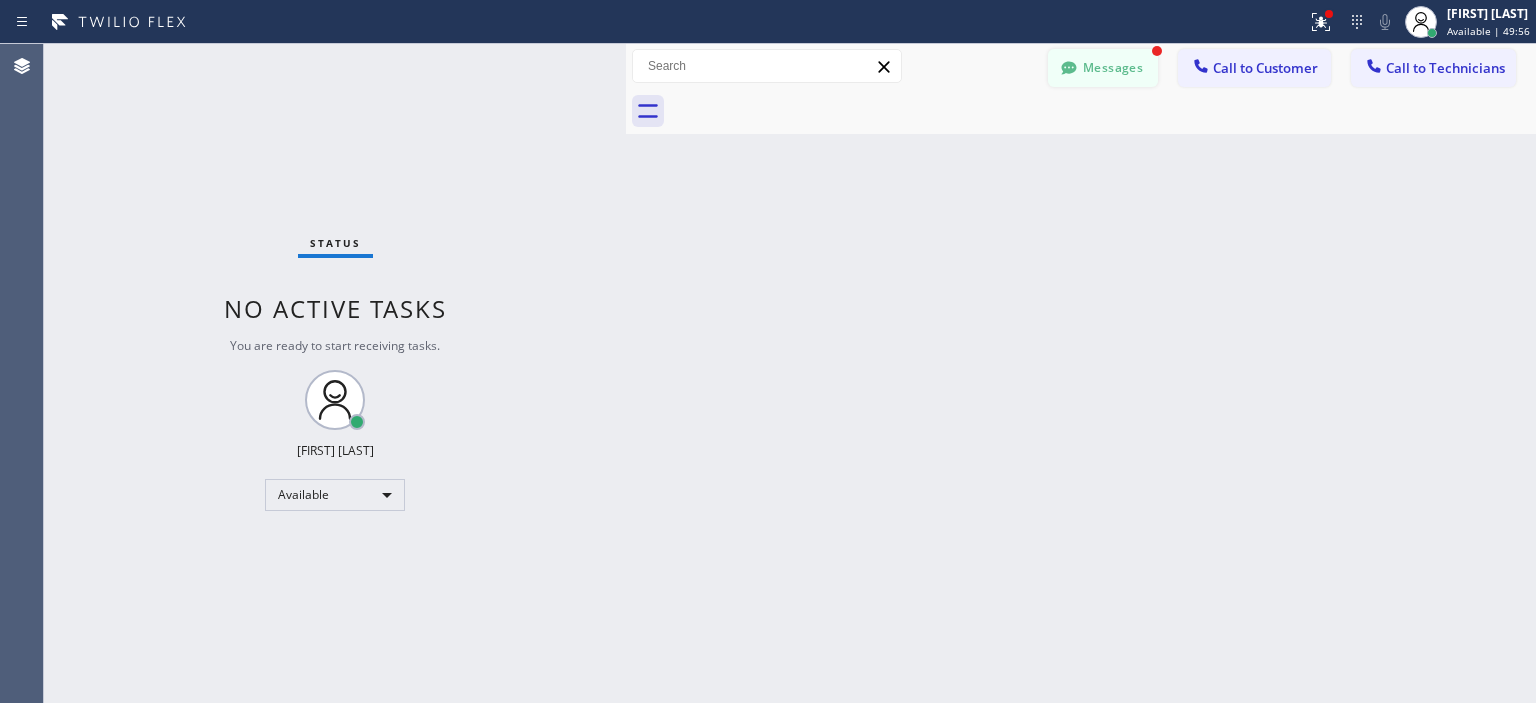 click on "Messages" at bounding box center (1103, 68) 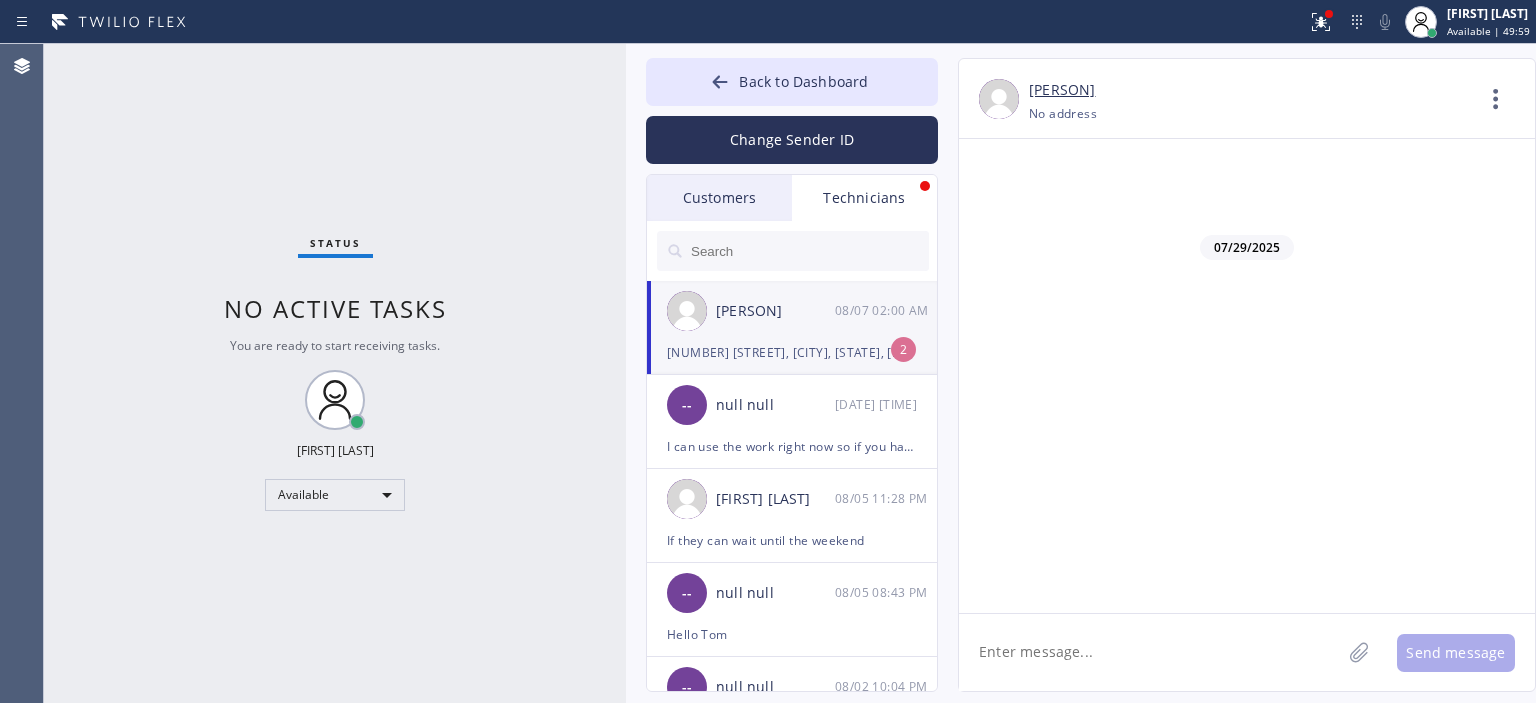 scroll, scrollTop: 117683, scrollLeft: 0, axis: vertical 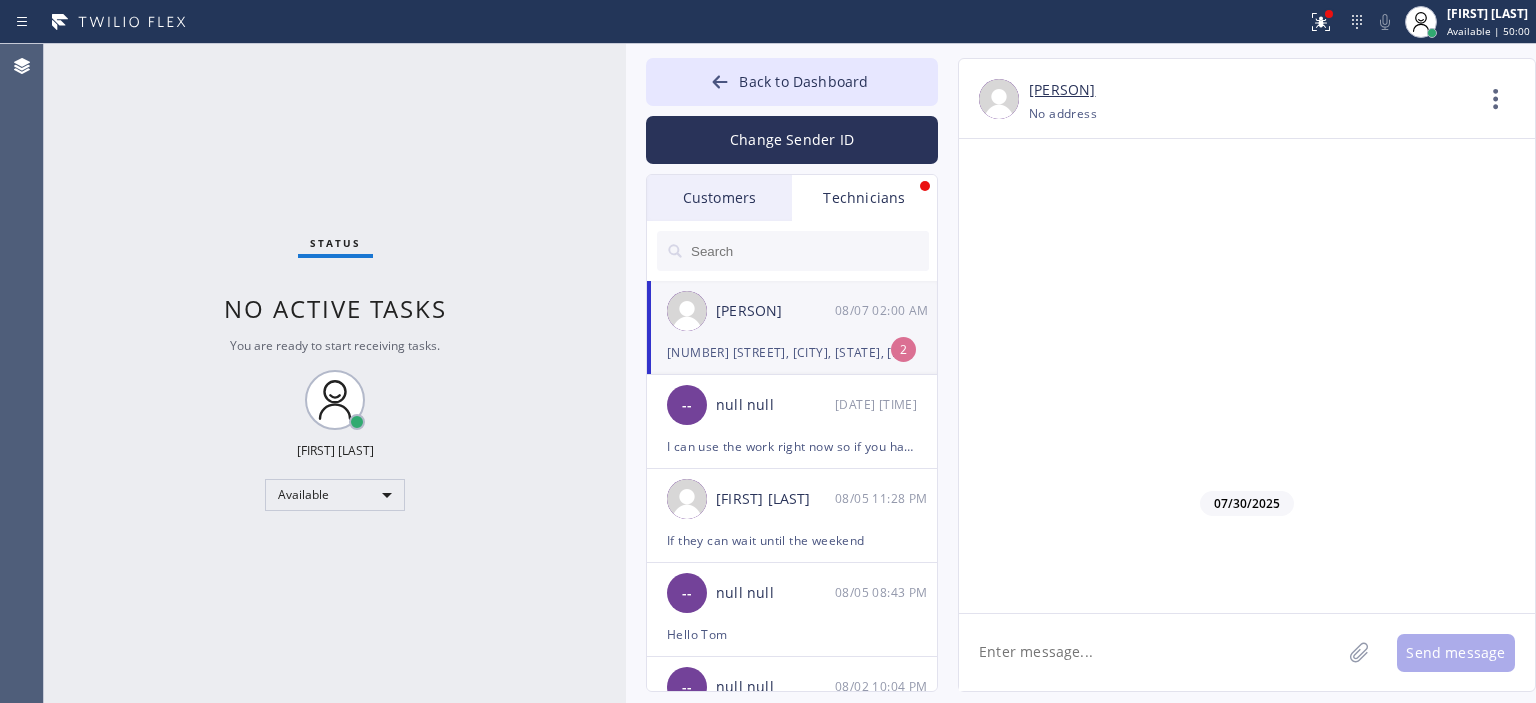 click 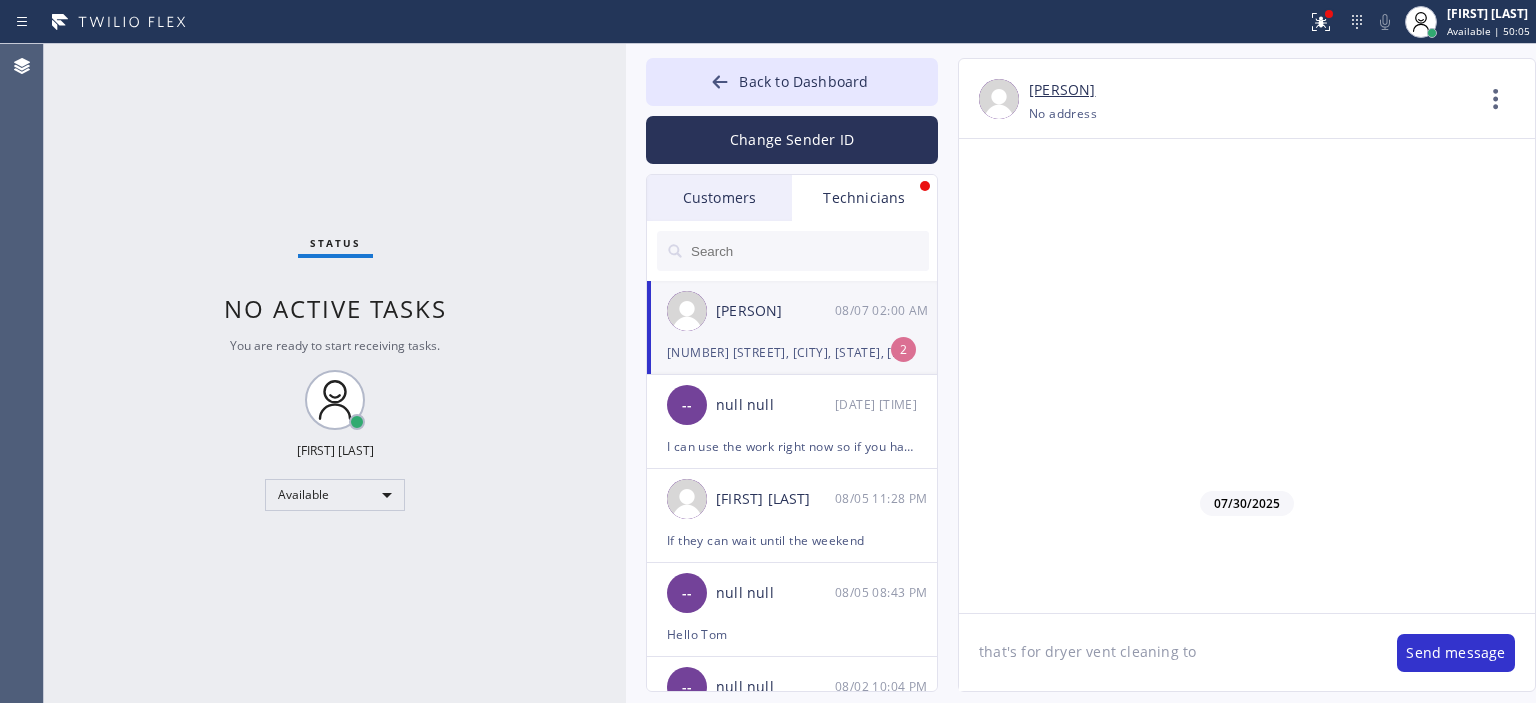 type on "that's for dryer vent cleaning too" 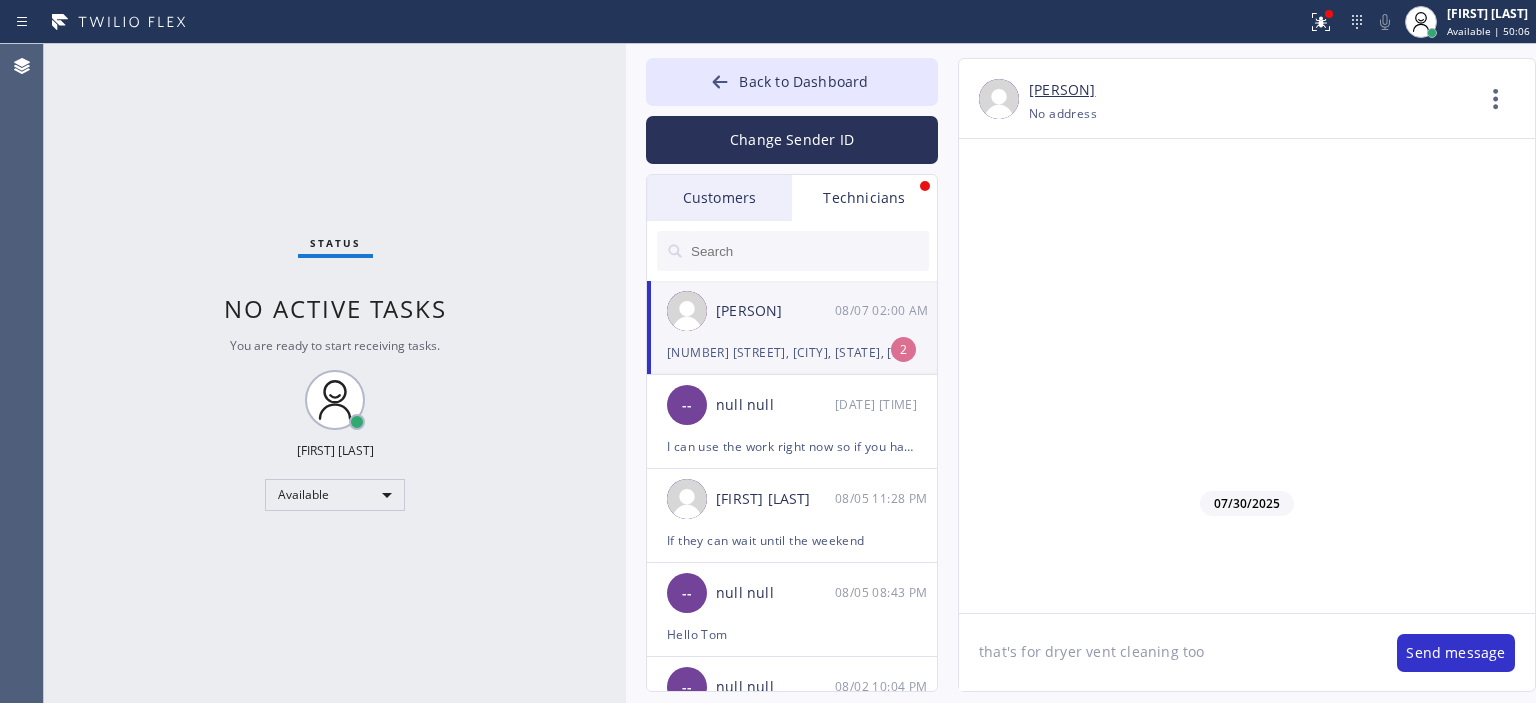 type 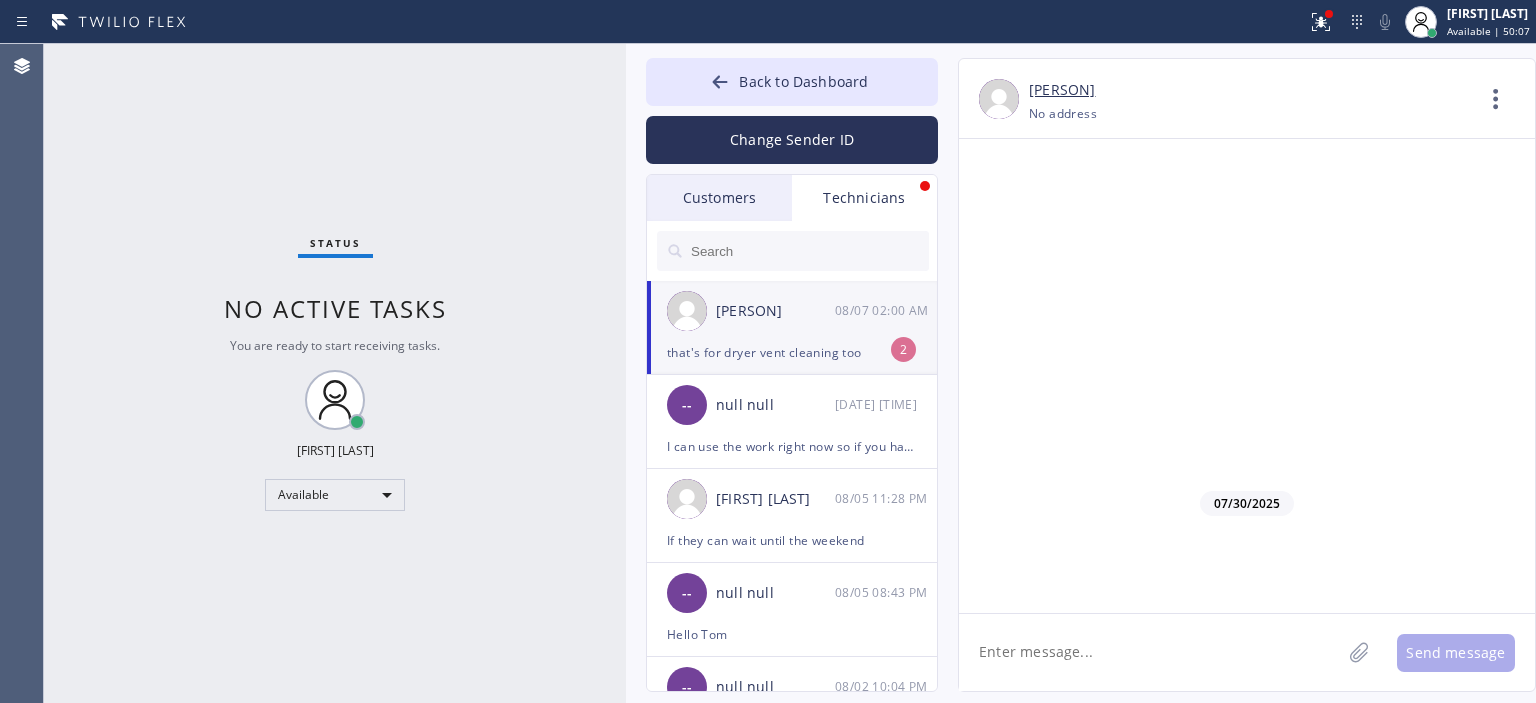 scroll, scrollTop: 117752, scrollLeft: 0, axis: vertical 